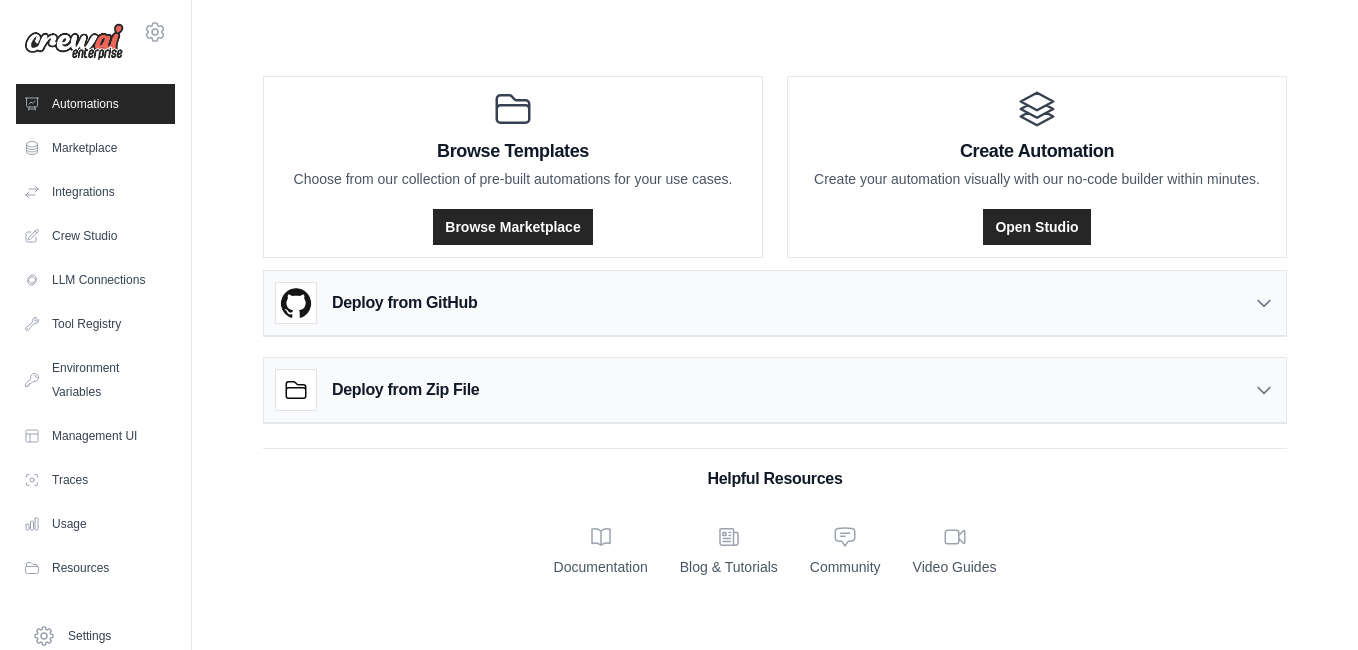 scroll, scrollTop: 0, scrollLeft: 0, axis: both 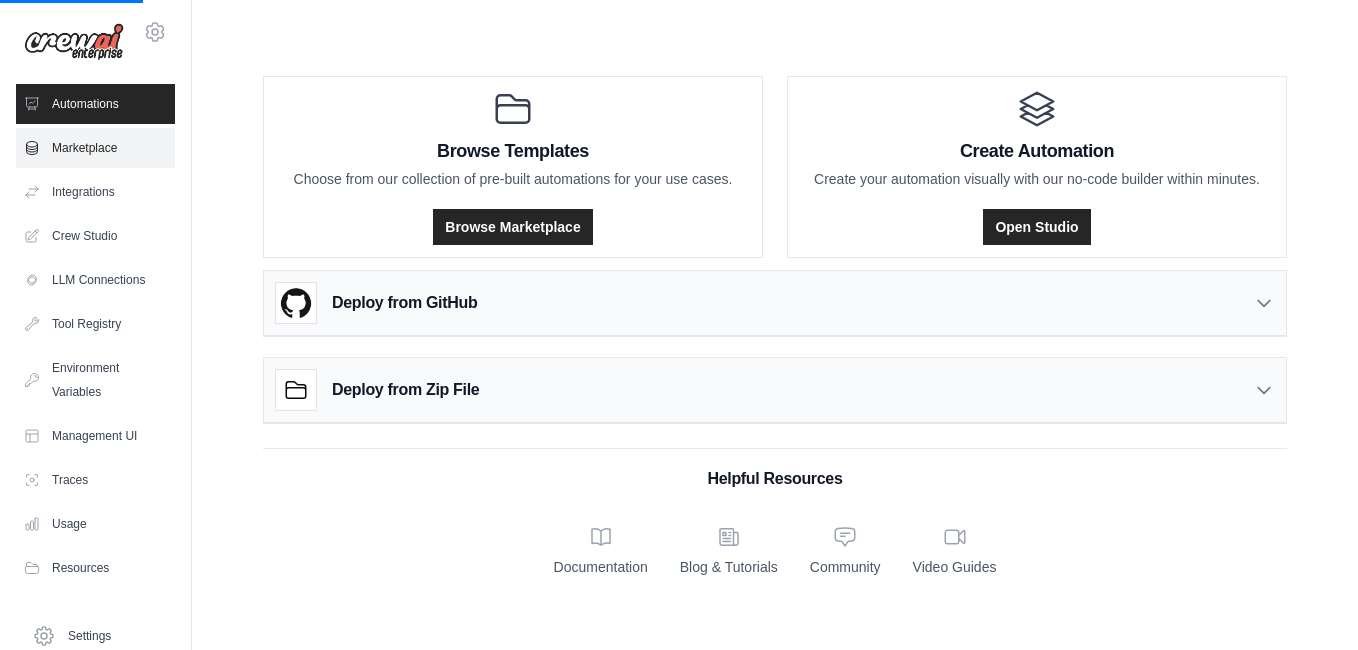 click on "Marketplace" at bounding box center (95, 148) 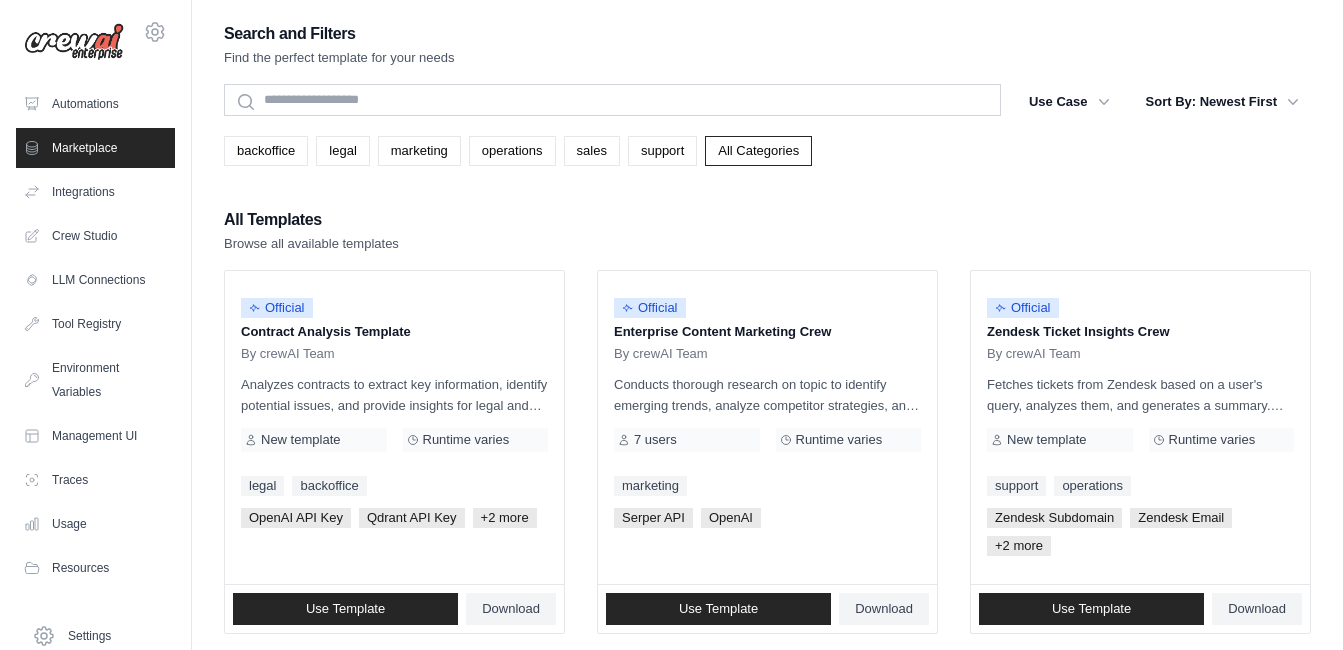 click on "Marketplace" at bounding box center (95, 148) 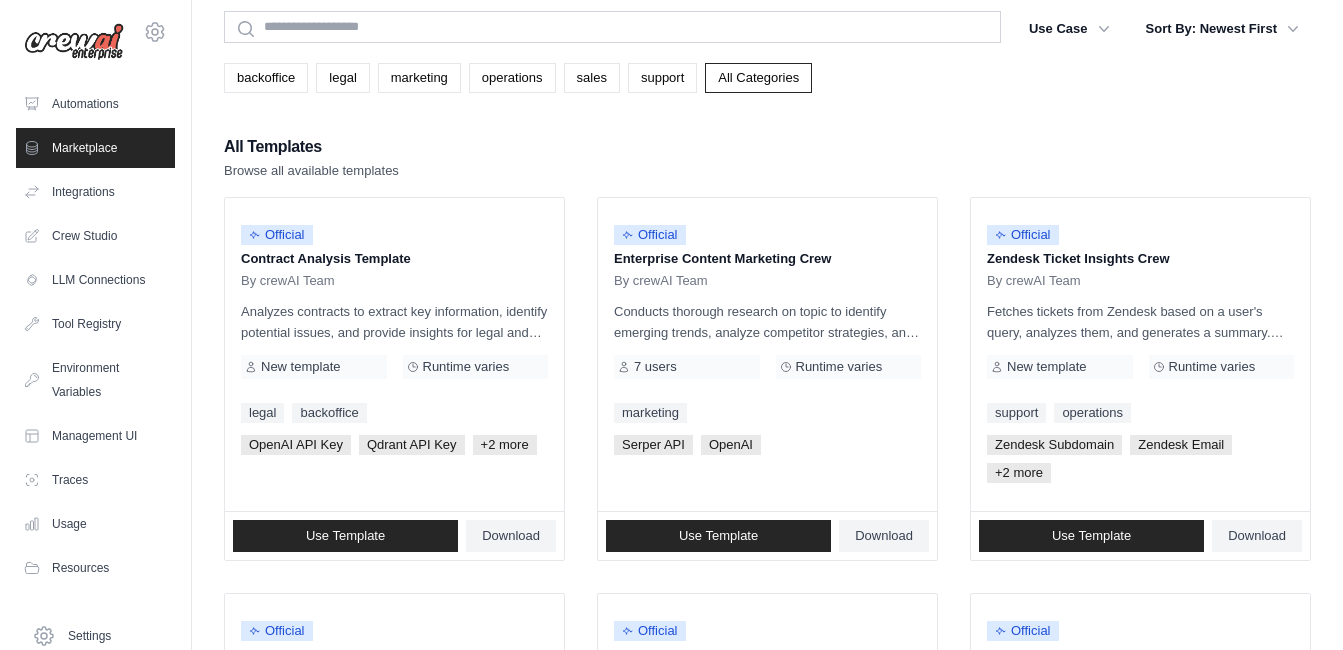 scroll, scrollTop: 79, scrollLeft: 0, axis: vertical 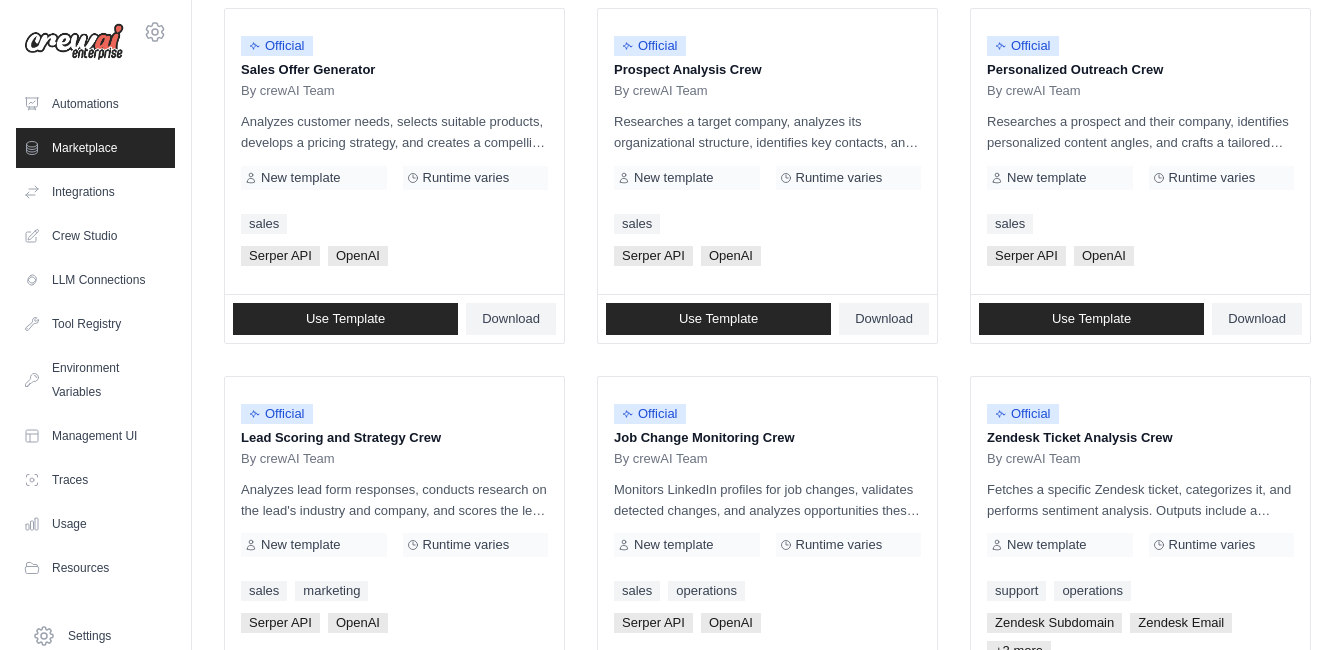 drag, startPoint x: 1357, startPoint y: 343, endPoint x: 1332, endPoint y: 159, distance: 185.6906 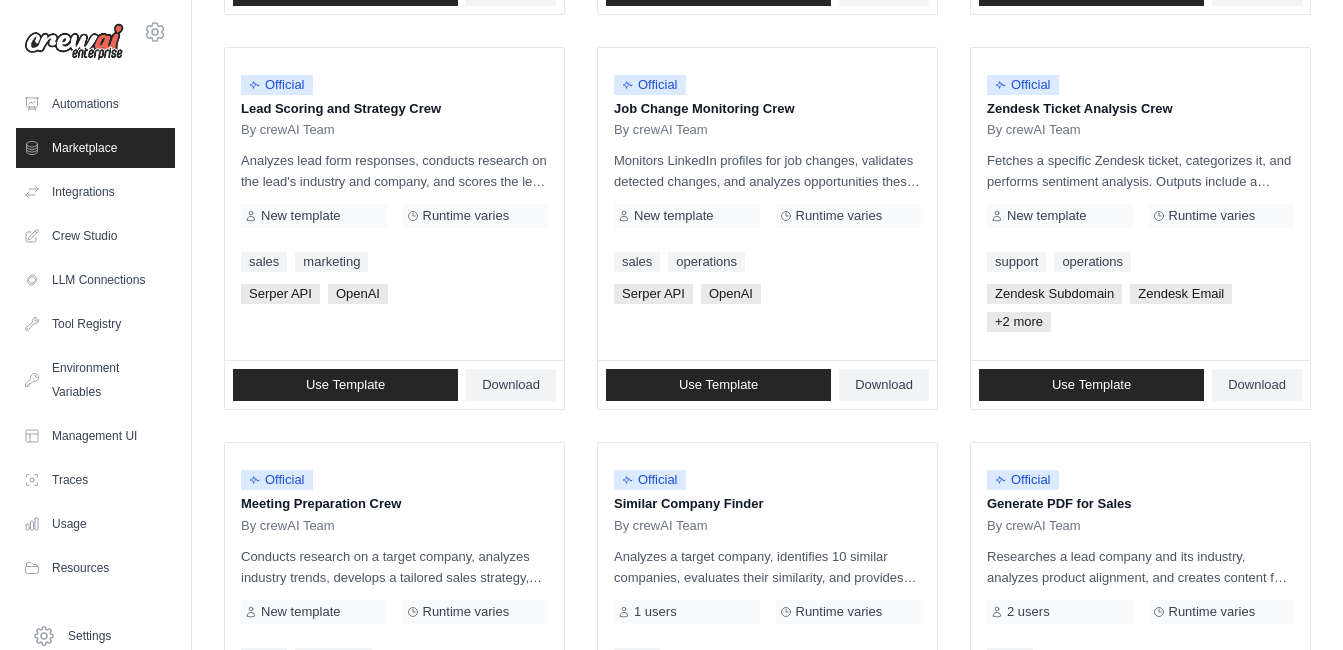 scroll, scrollTop: 1012, scrollLeft: 0, axis: vertical 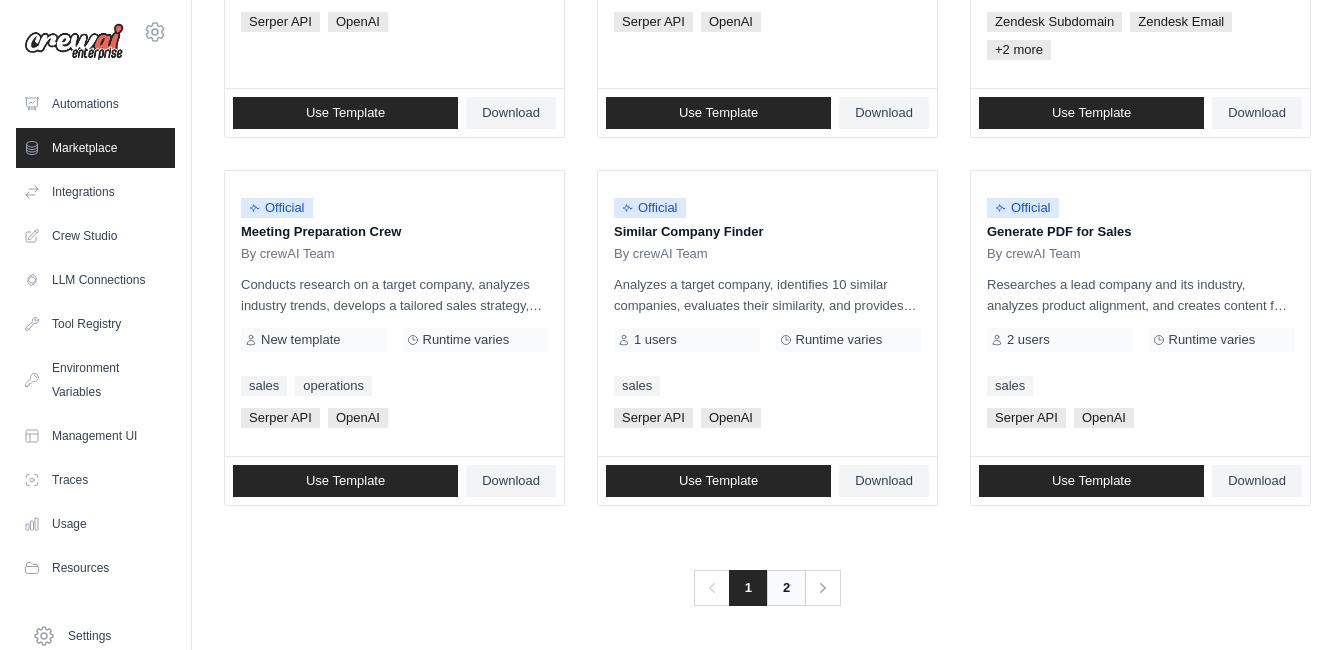 click on "2" at bounding box center [786, 588] 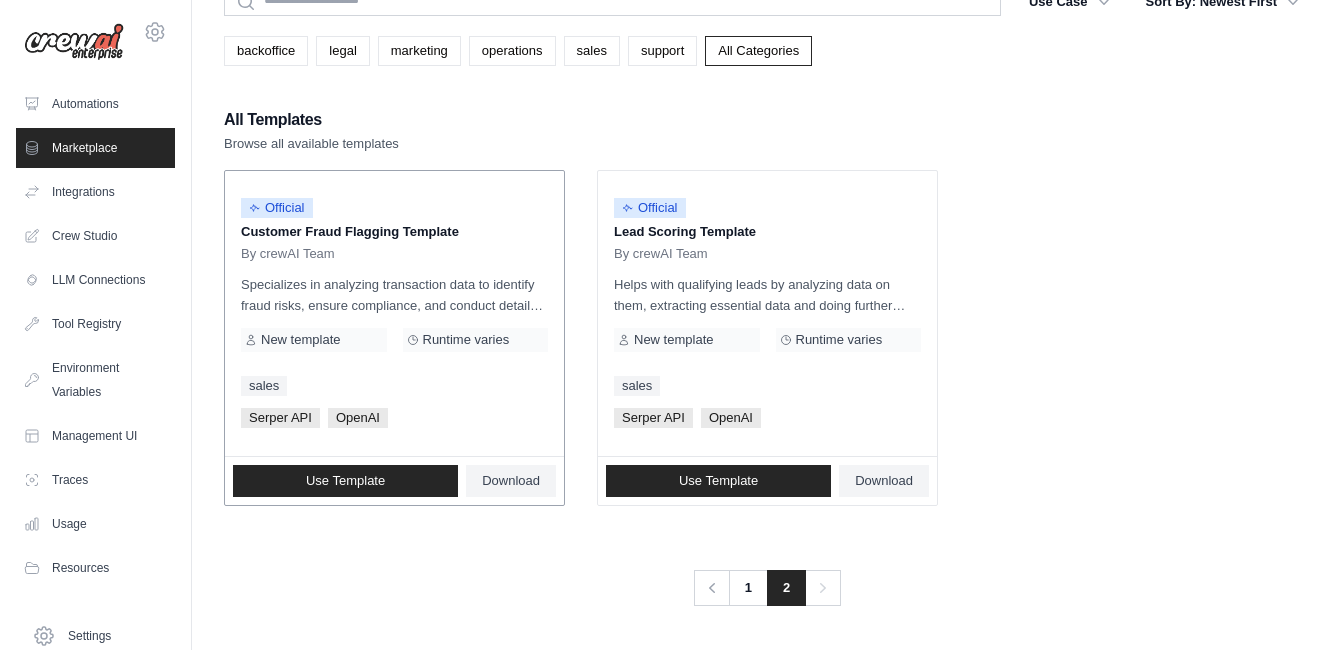 scroll, scrollTop: 0, scrollLeft: 0, axis: both 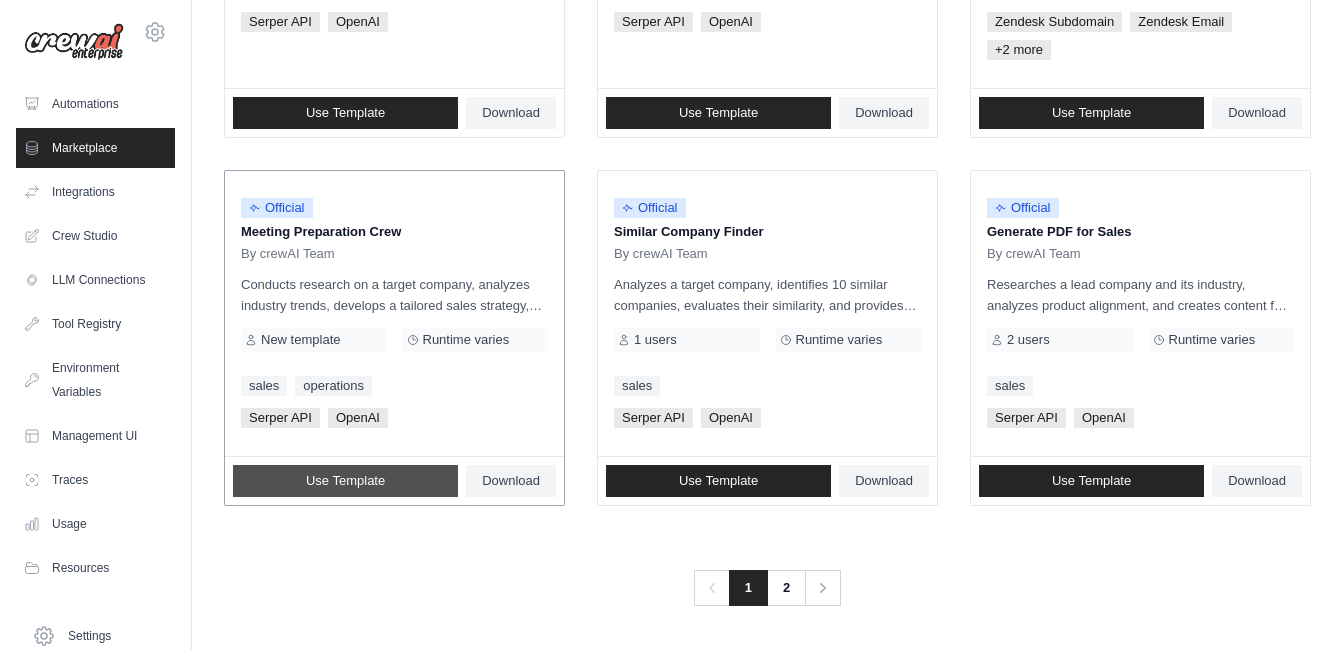 click on "Use Template" at bounding box center [345, 481] 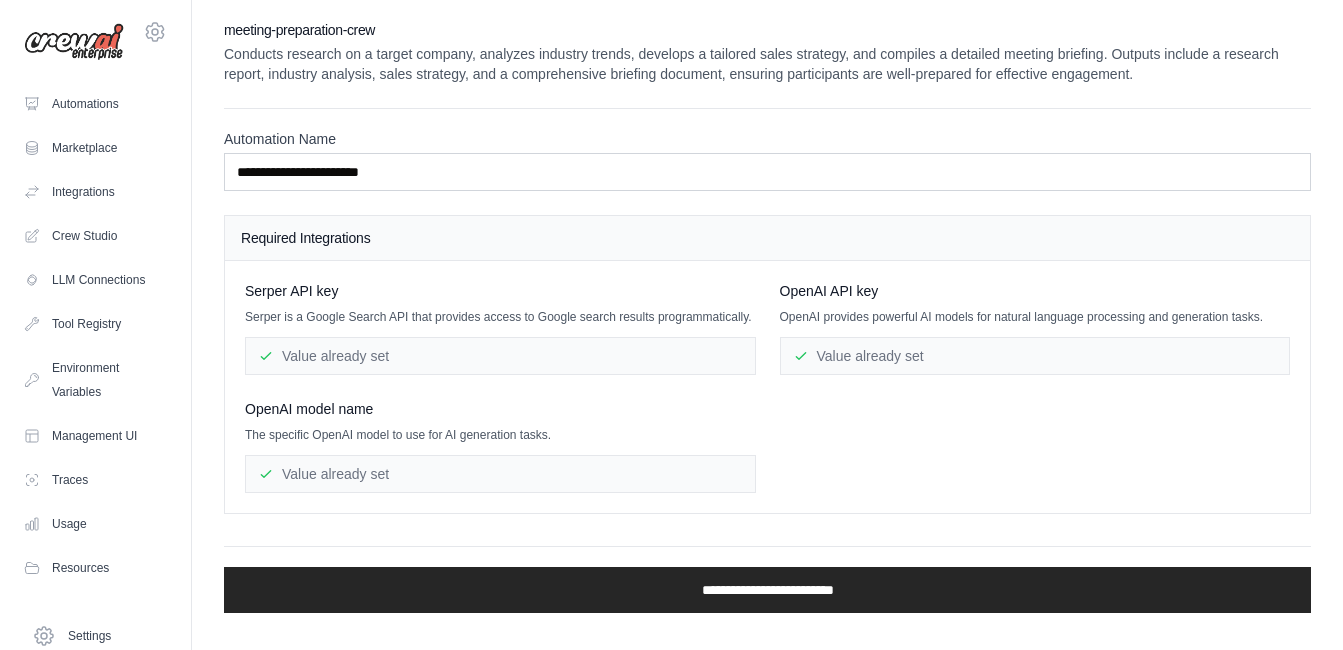 scroll, scrollTop: 0, scrollLeft: 0, axis: both 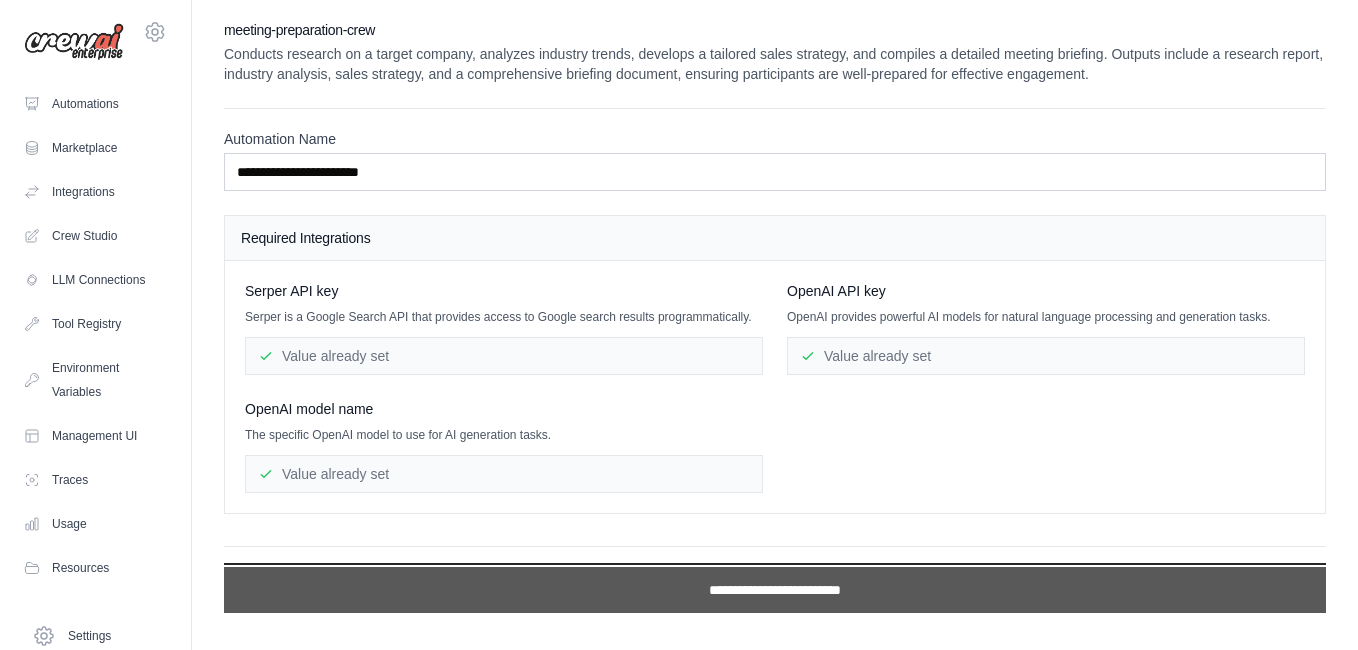 click on "**********" at bounding box center (775, 590) 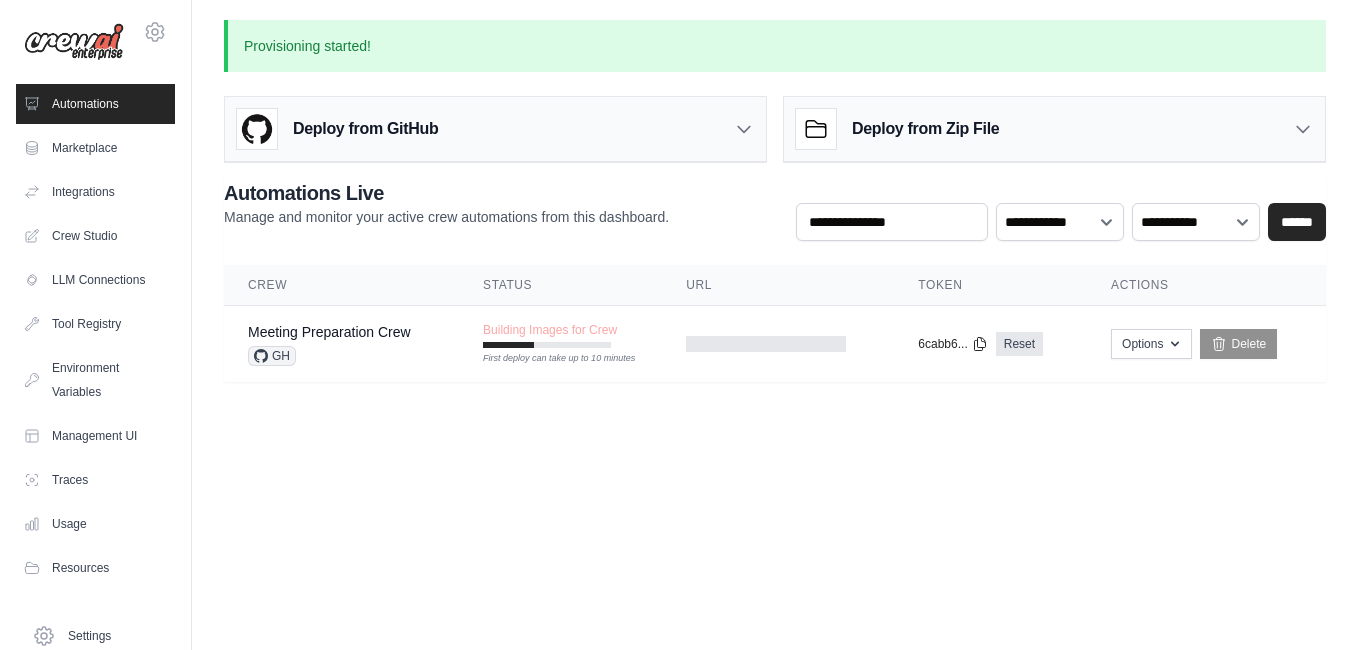 click on "support@example.com
Settings
Automations
Marketplace
Integrations" at bounding box center (679, 325) 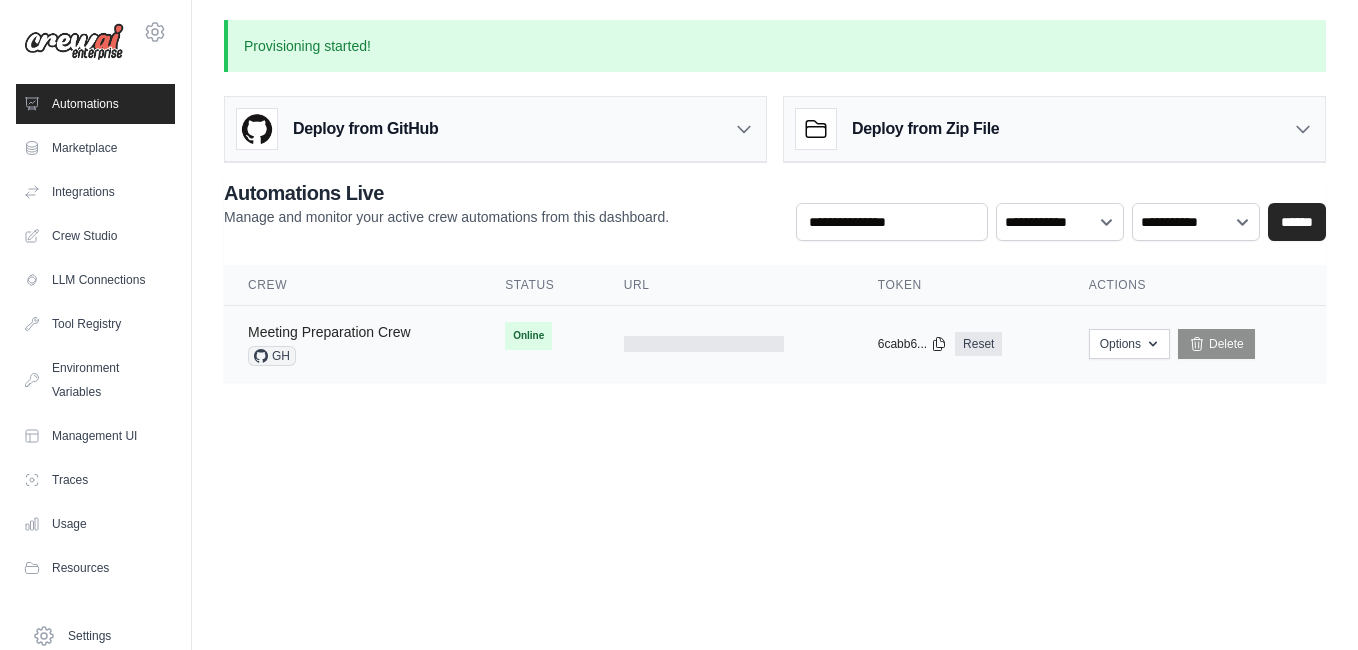 click on "Meeting Preparation Crew" at bounding box center [329, 332] 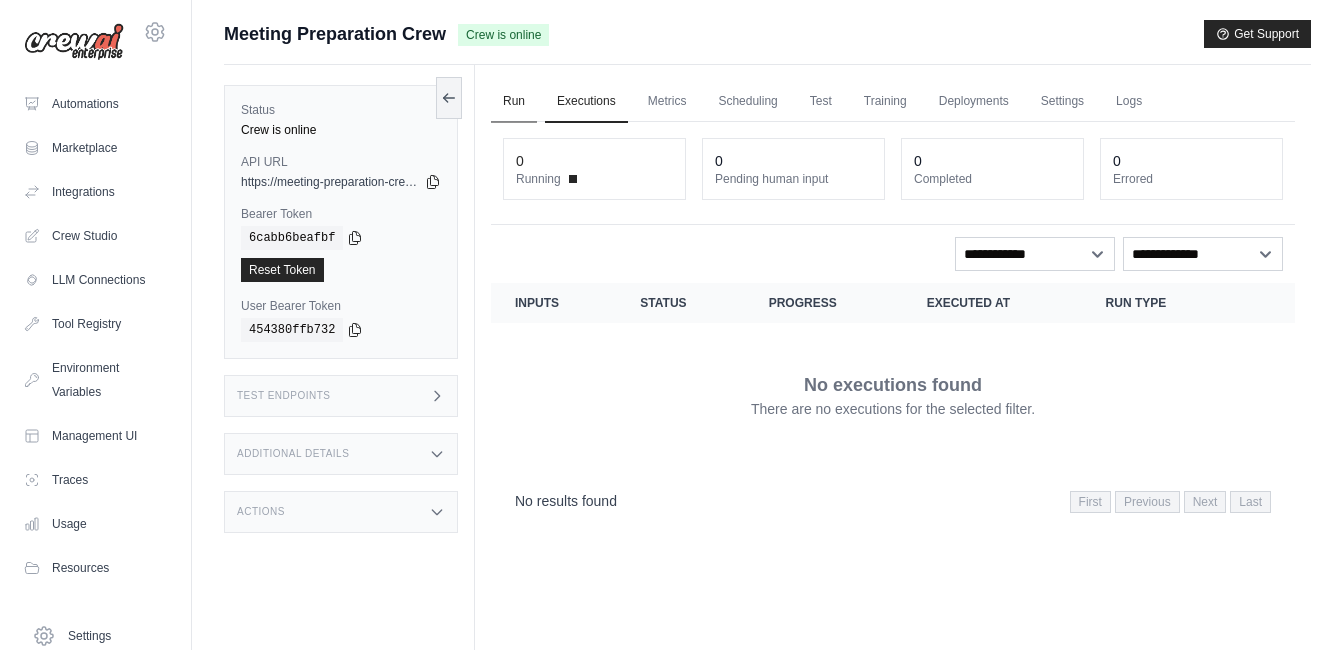 click on "Run" at bounding box center (514, 102) 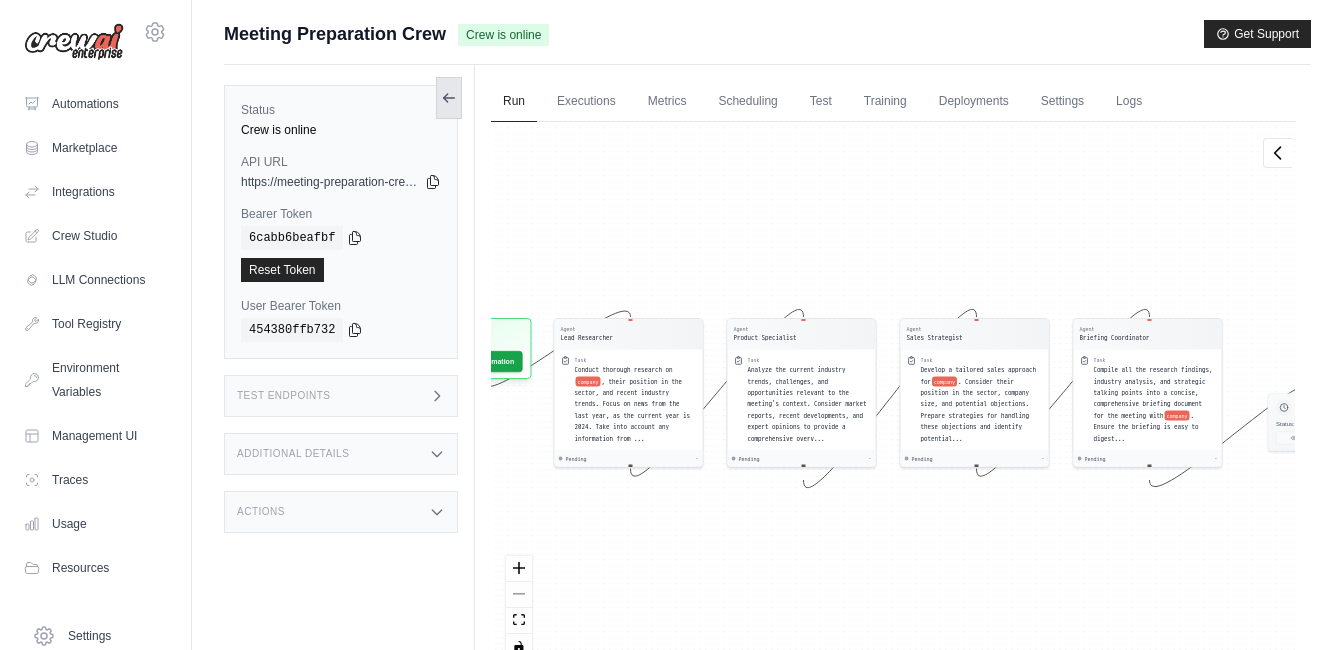 click at bounding box center [449, 98] 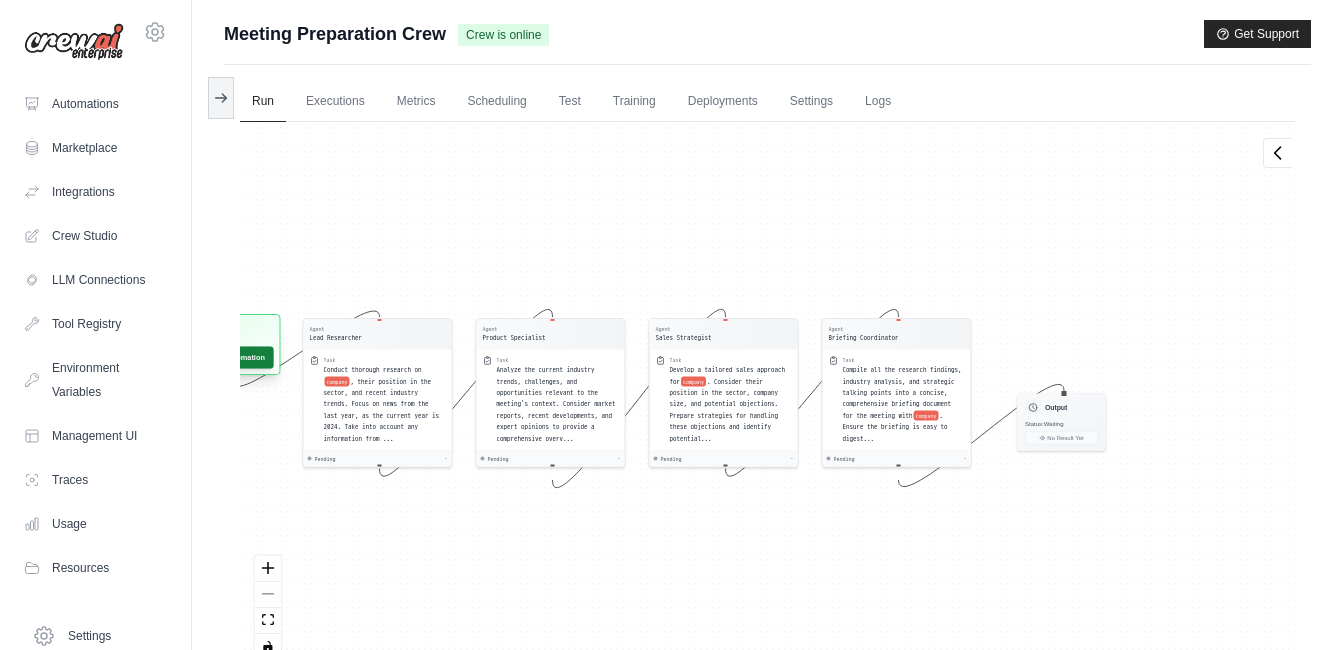 click on "Run Automation" at bounding box center [228, 357] 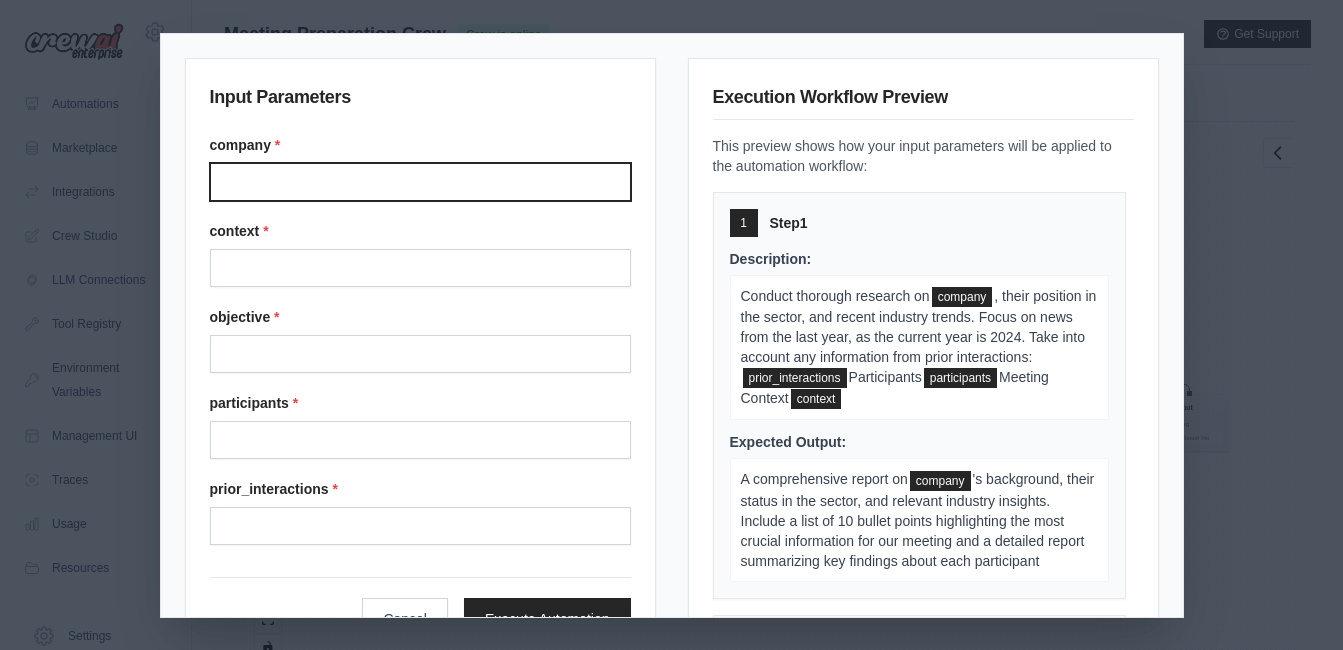 click on "Company" at bounding box center (420, 182) 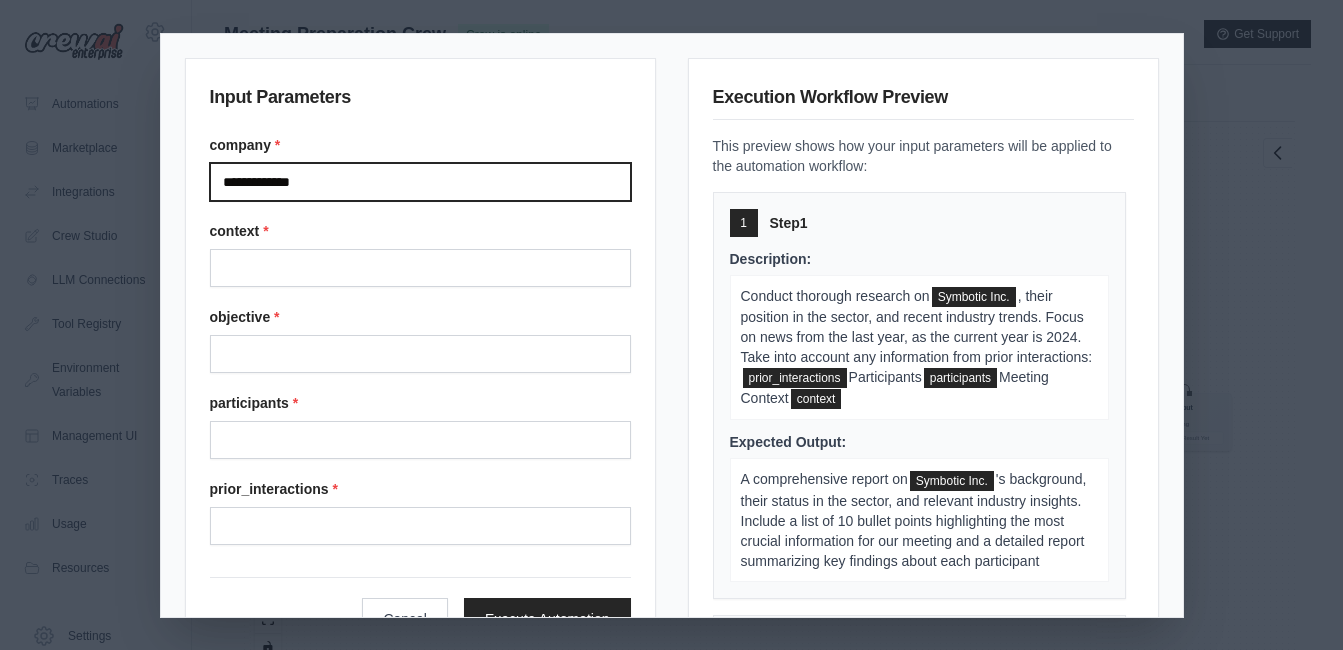 type on "**********" 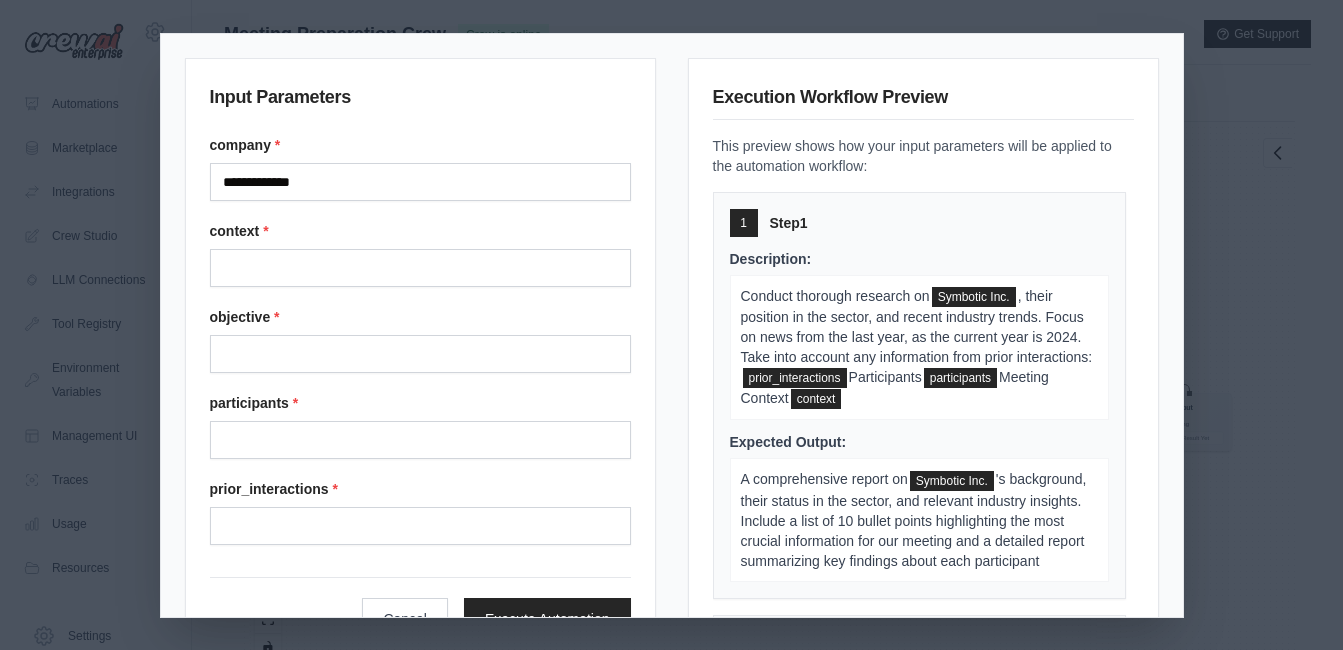 click on "context   *" at bounding box center (420, 254) 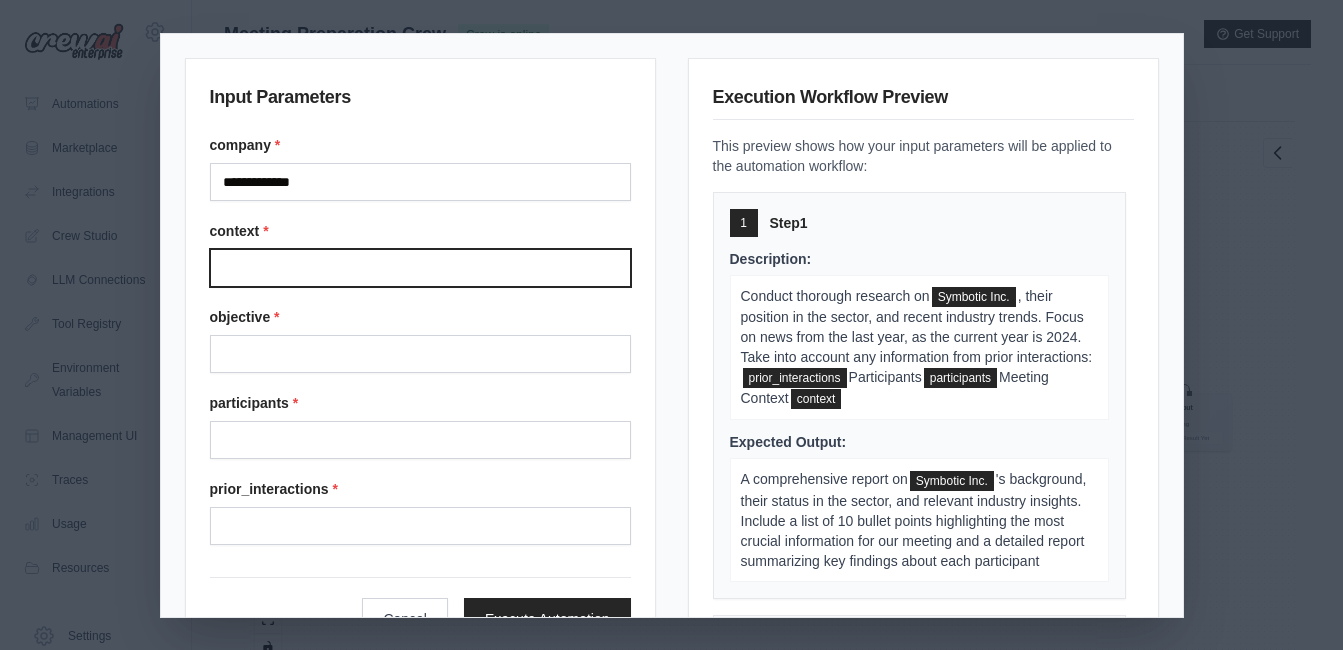 click on "Context" at bounding box center [420, 268] 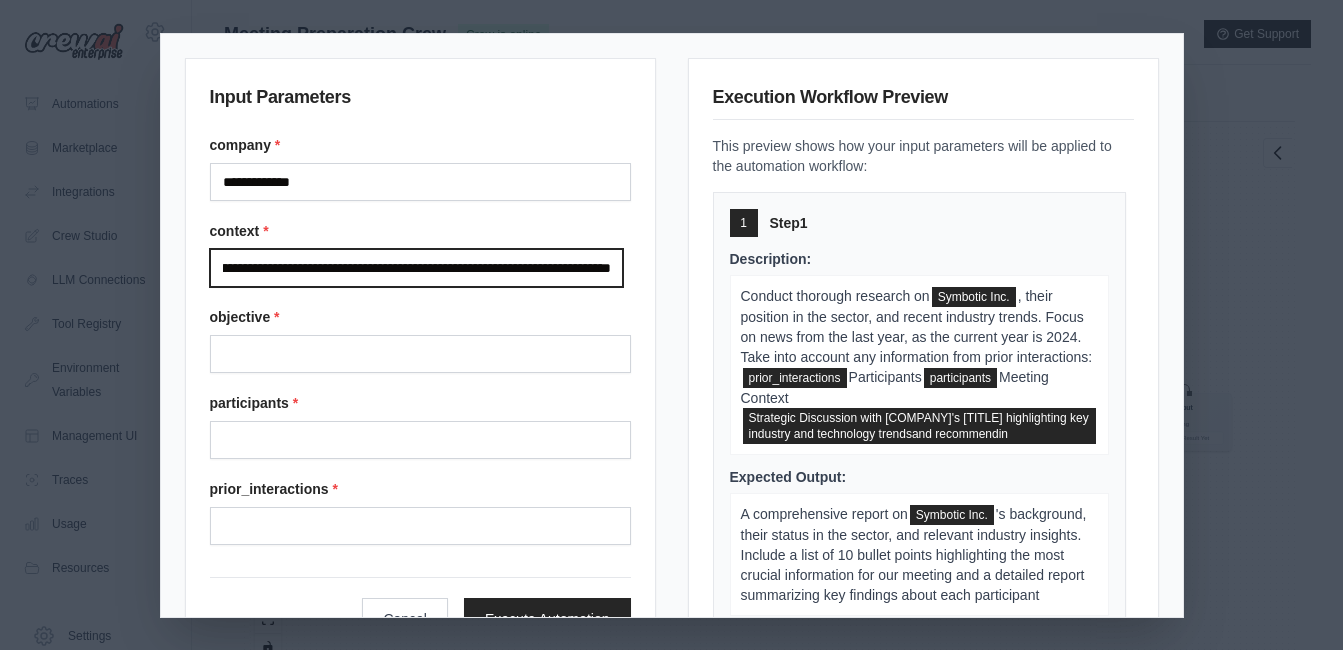 scroll, scrollTop: 0, scrollLeft: 315, axis: horizontal 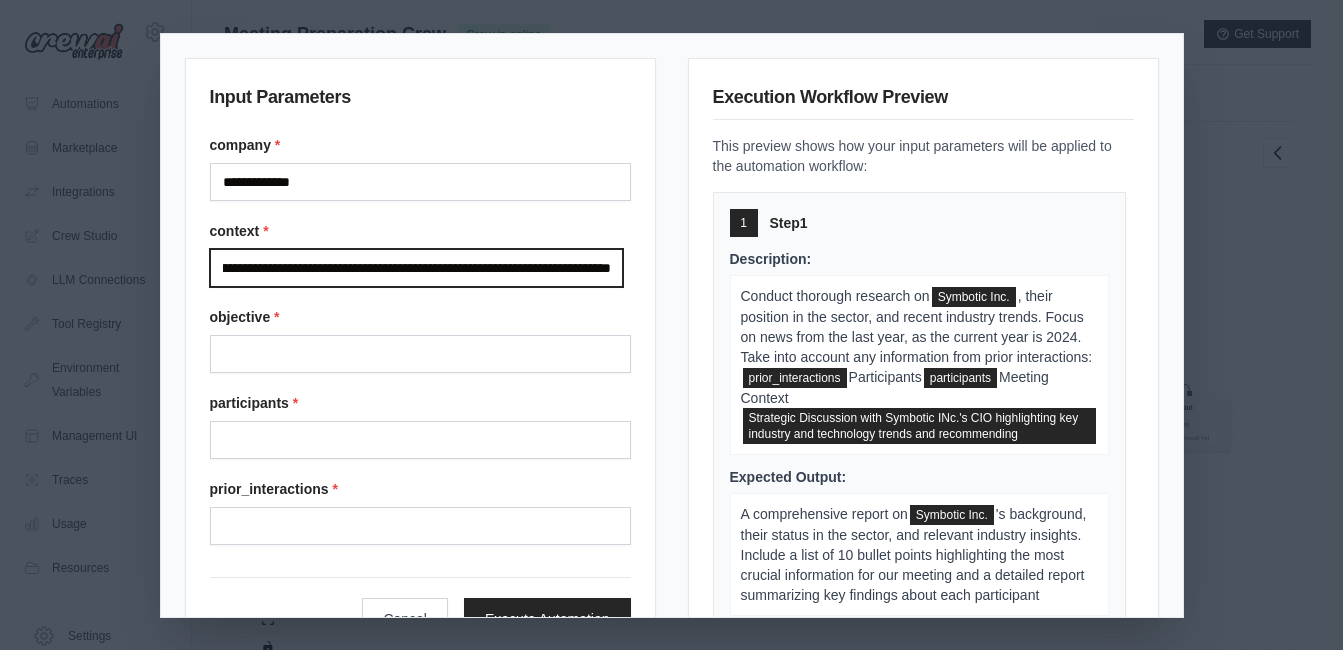 click on "**********" at bounding box center (417, 268) 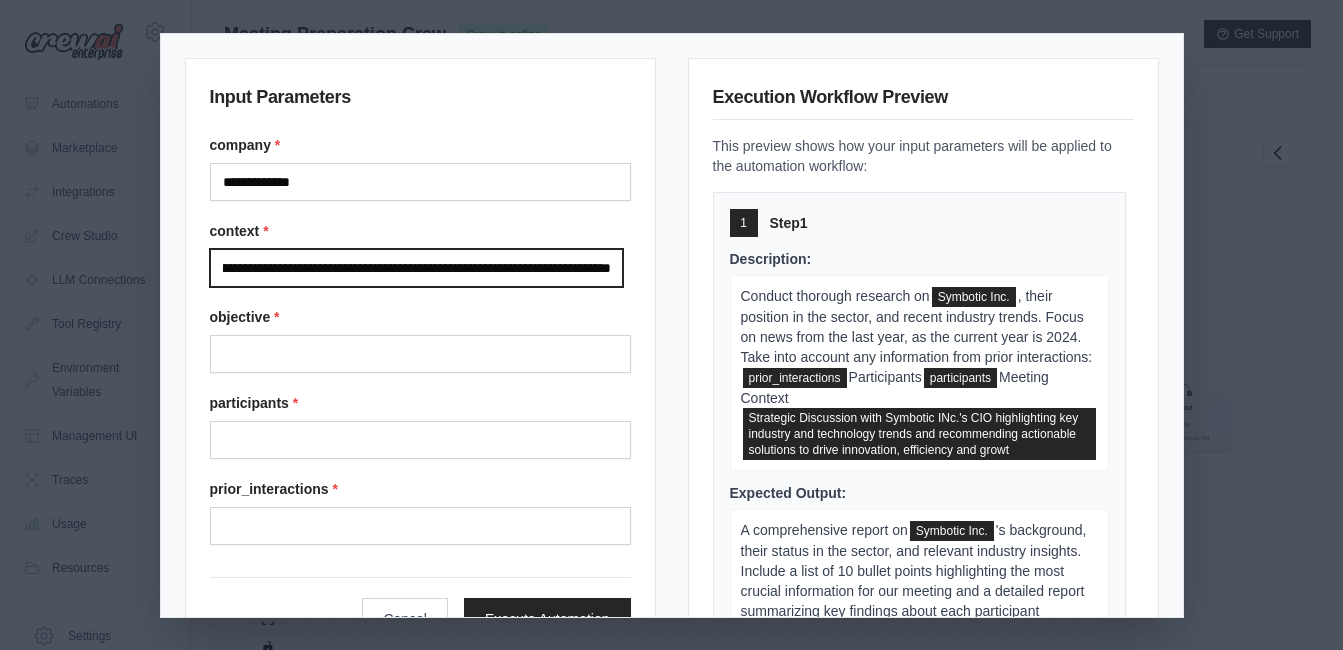 scroll, scrollTop: 0, scrollLeft: 698, axis: horizontal 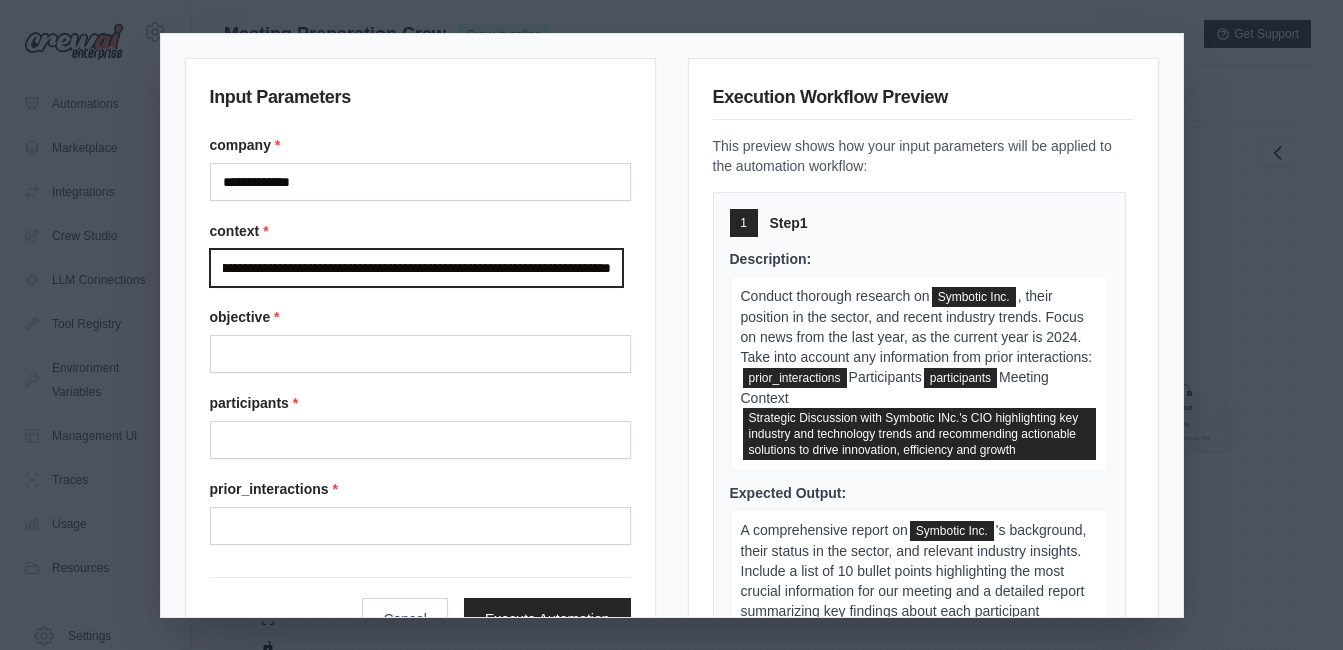 type on "**********" 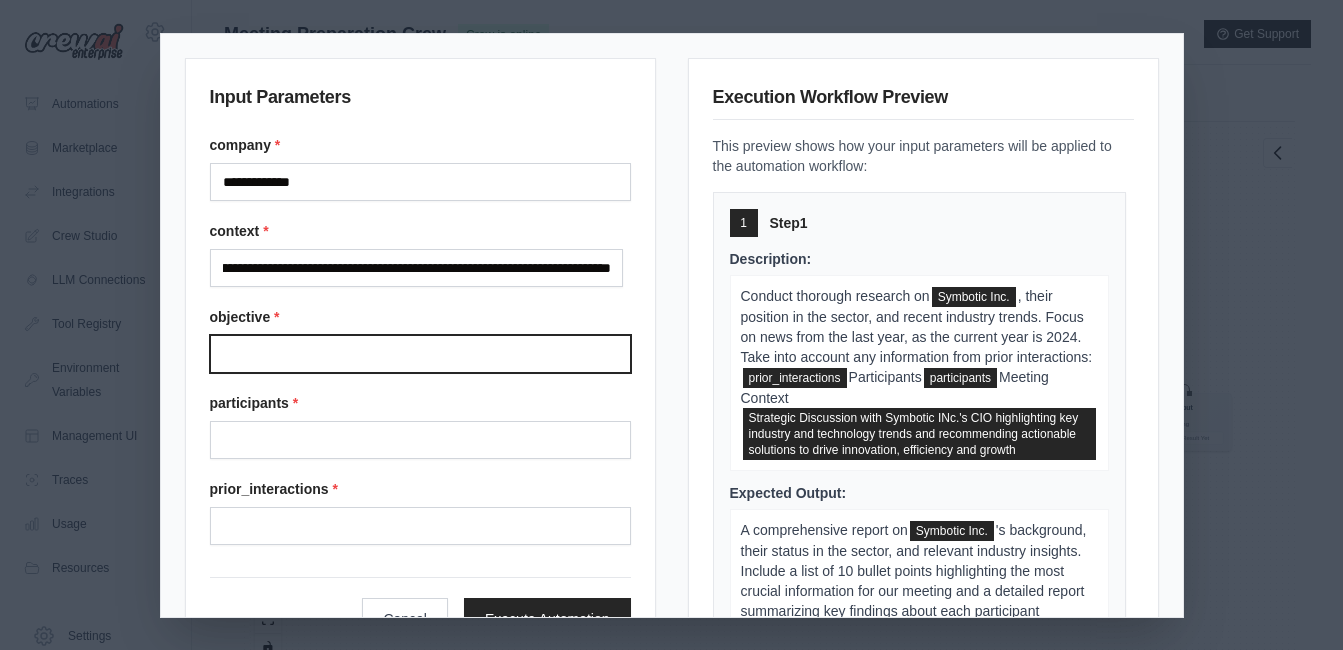 scroll, scrollTop: 0, scrollLeft: 0, axis: both 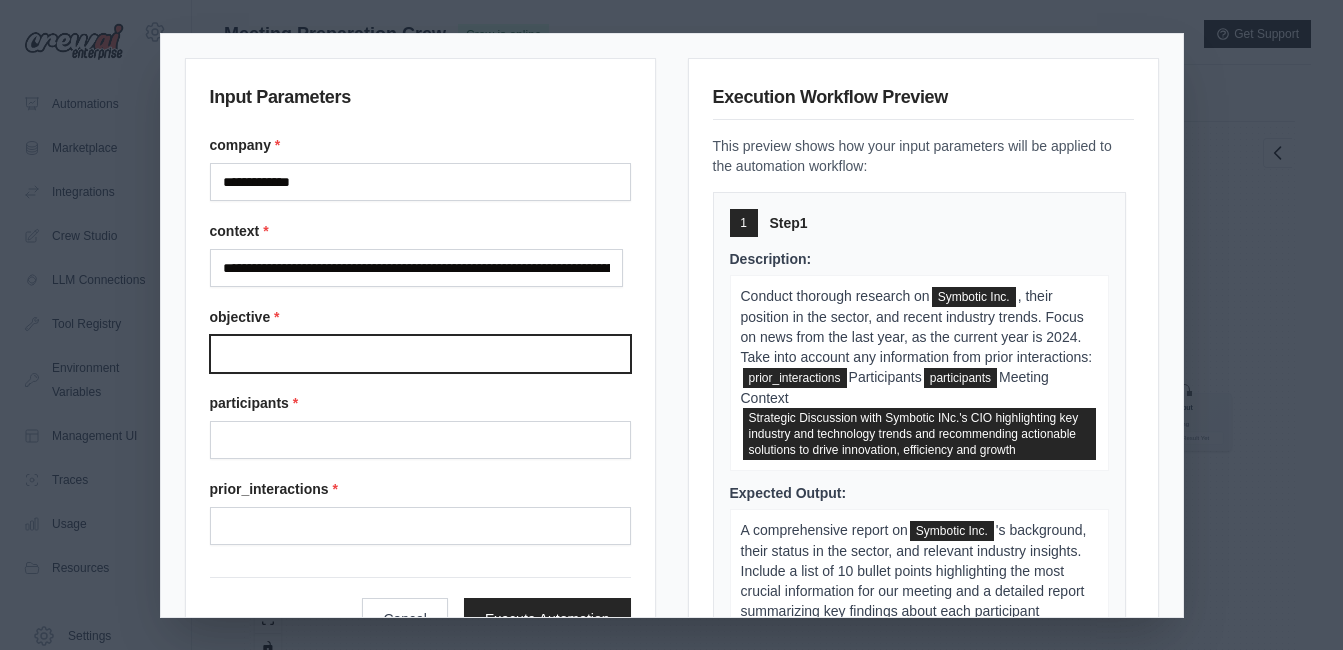 click on "Objective" at bounding box center [420, 354] 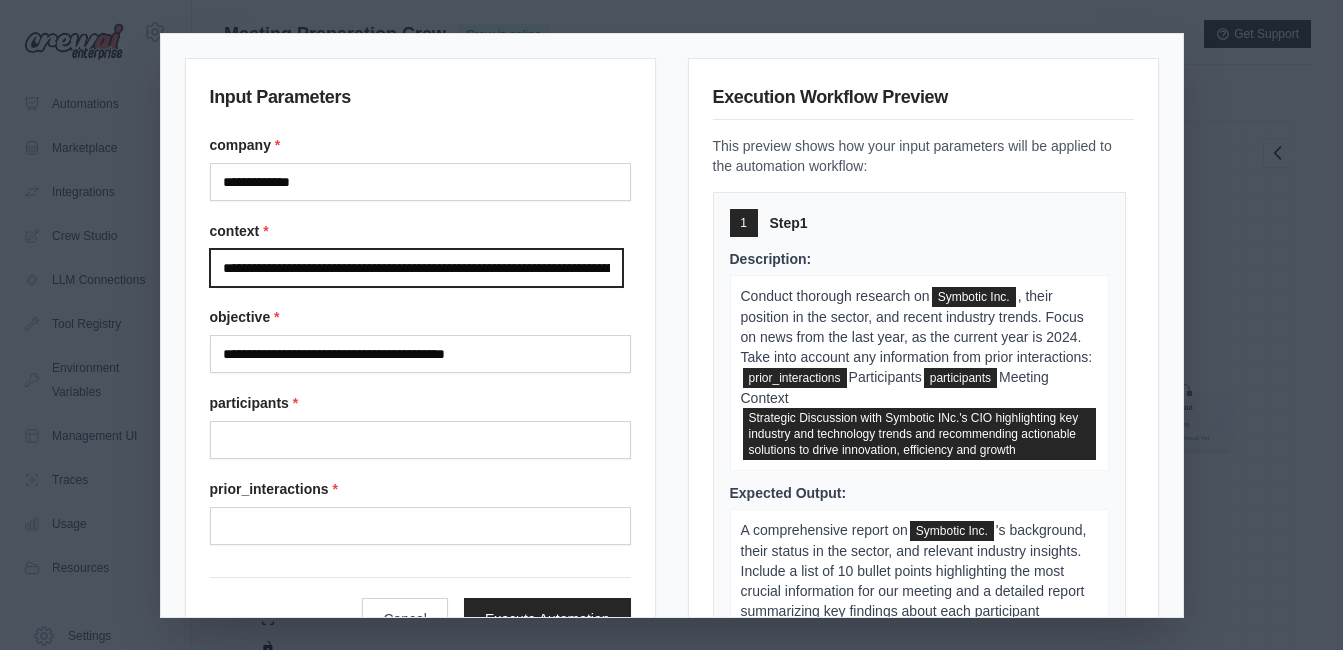 click on "**********" at bounding box center (417, 268) 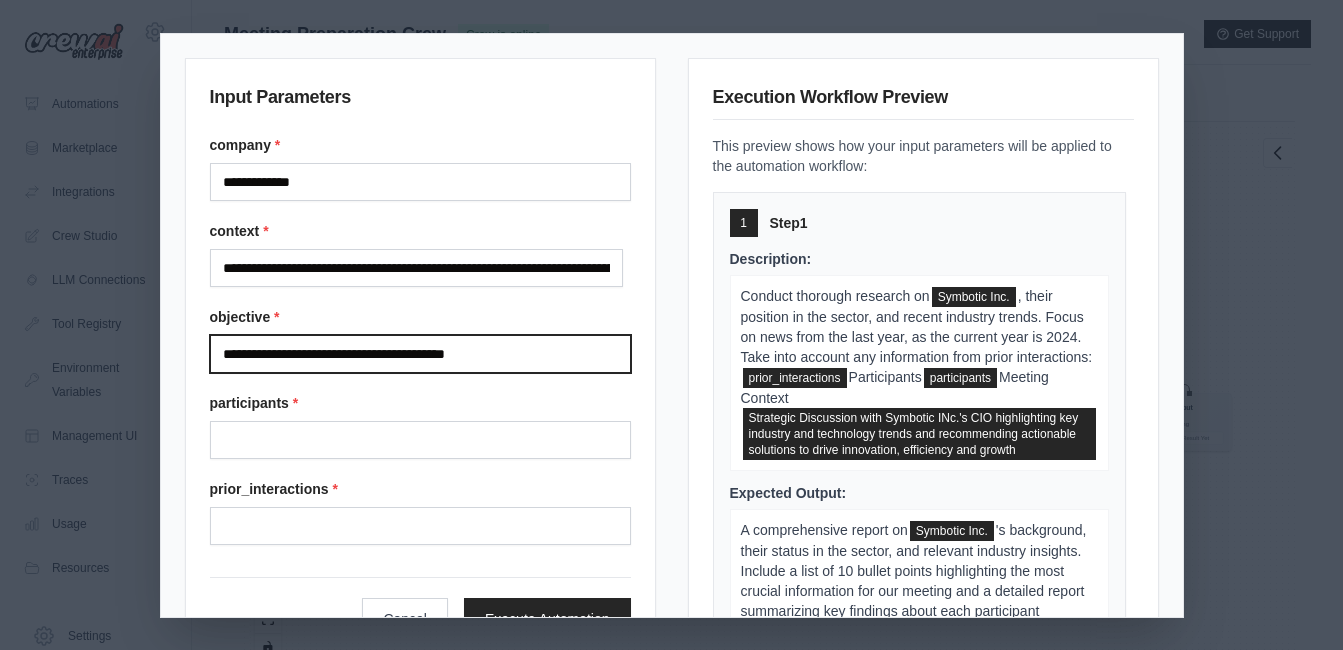 click on "**********" at bounding box center [420, 354] 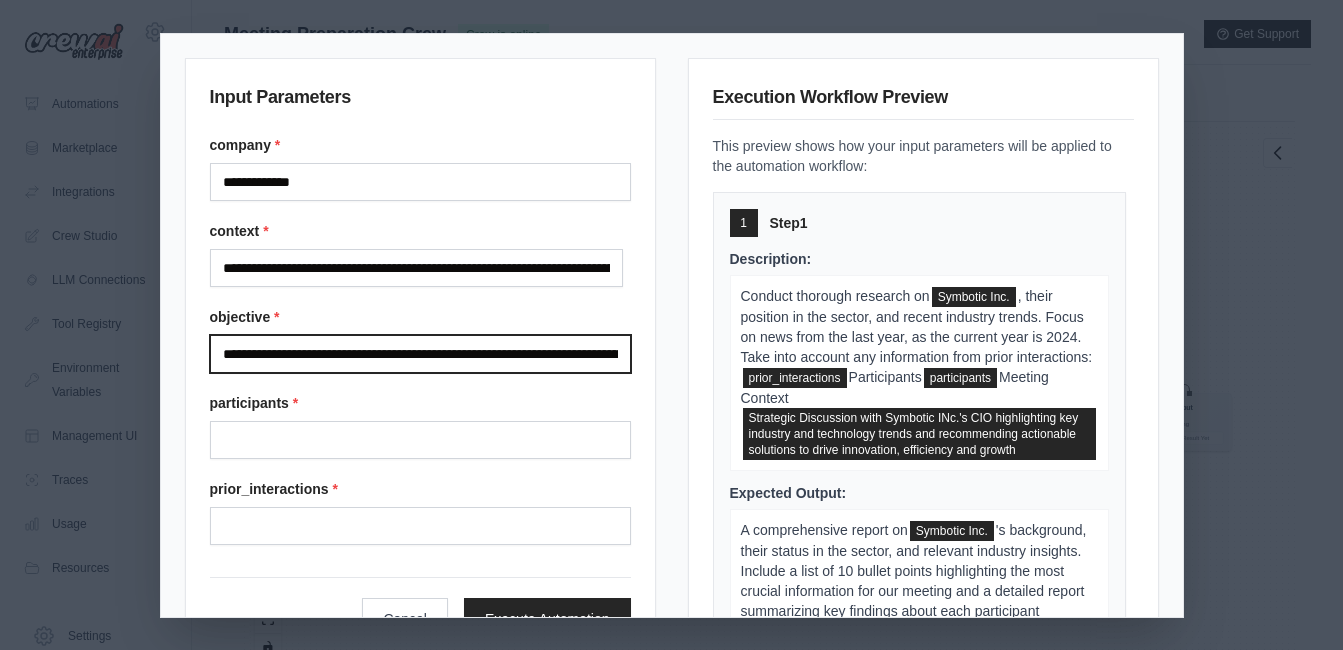 scroll, scrollTop: 0, scrollLeft: 698, axis: horizontal 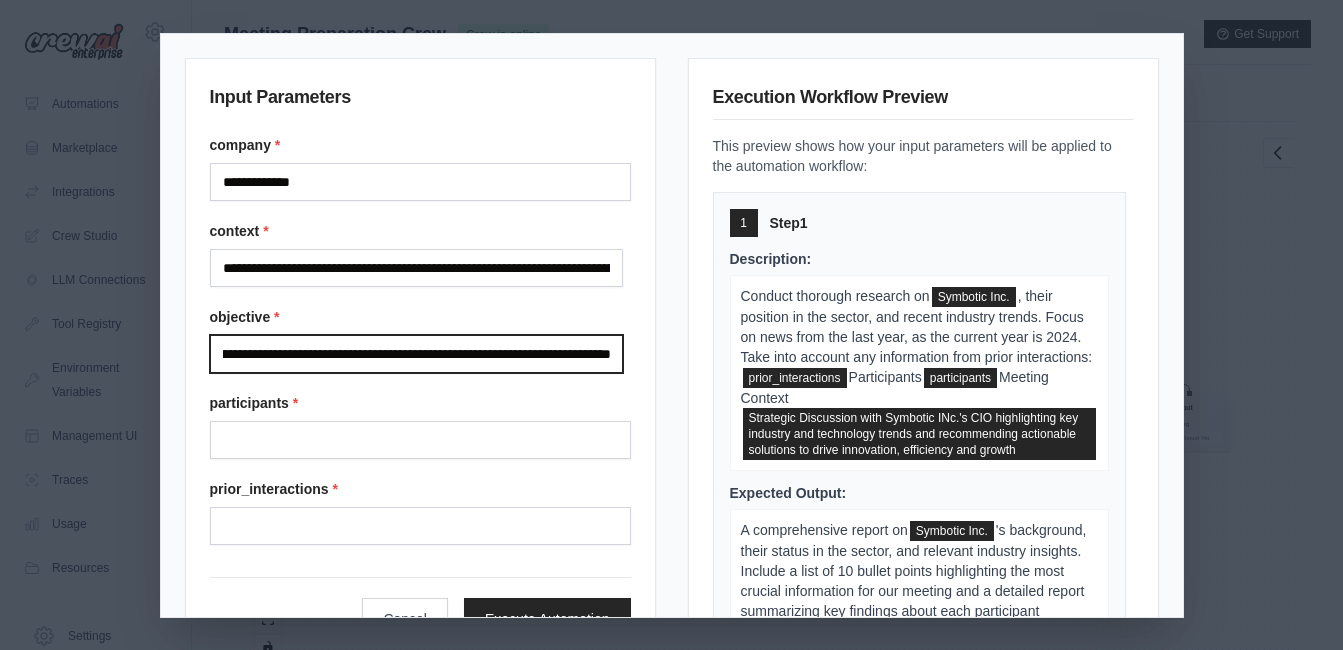 type on "**********" 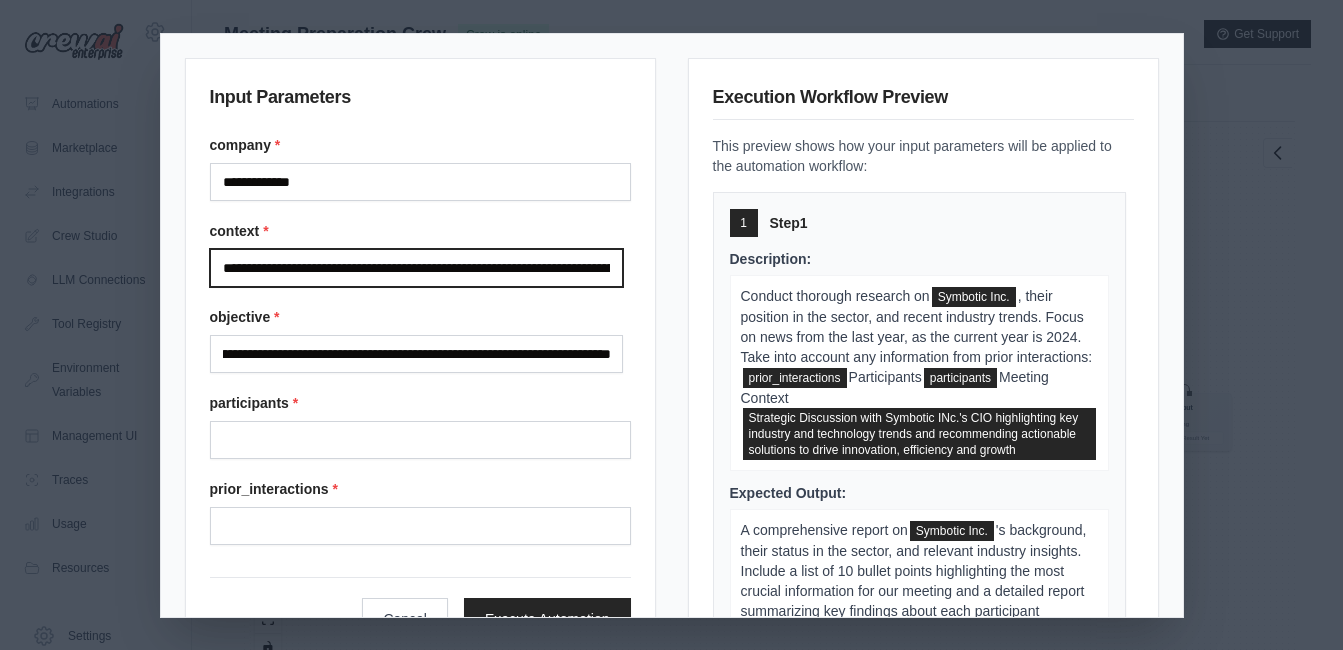 click on "**********" at bounding box center [417, 268] 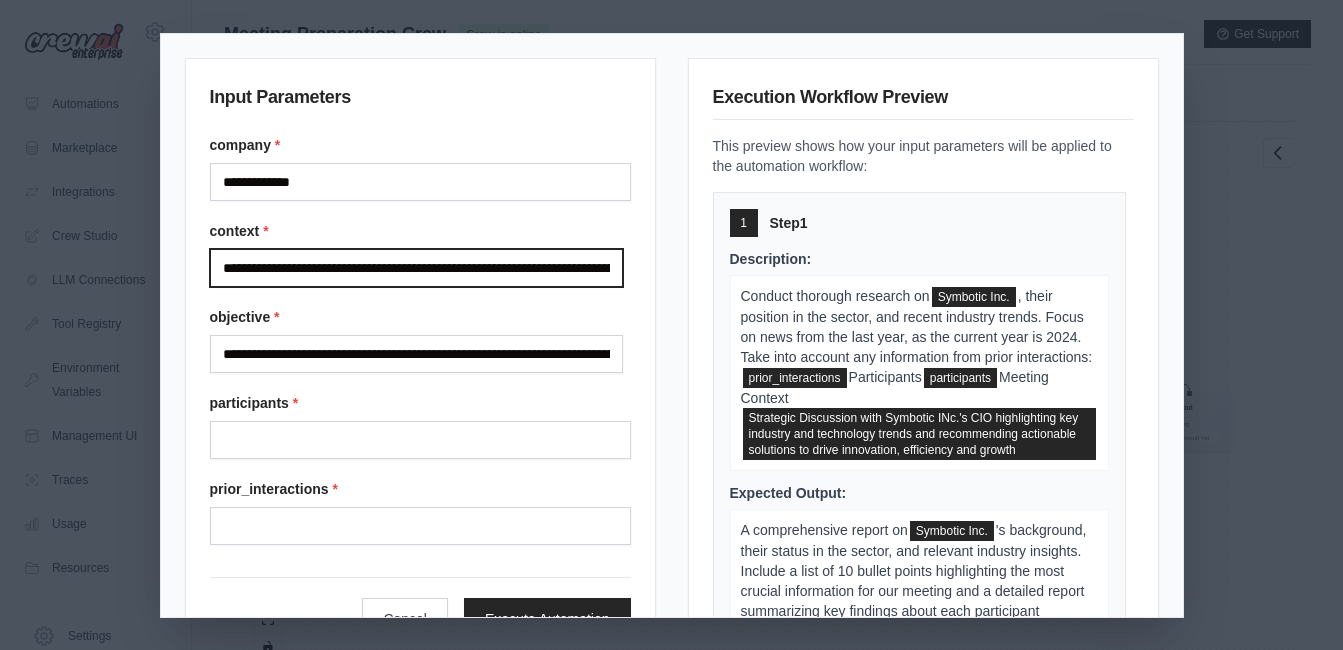 click on "**********" at bounding box center (417, 268) 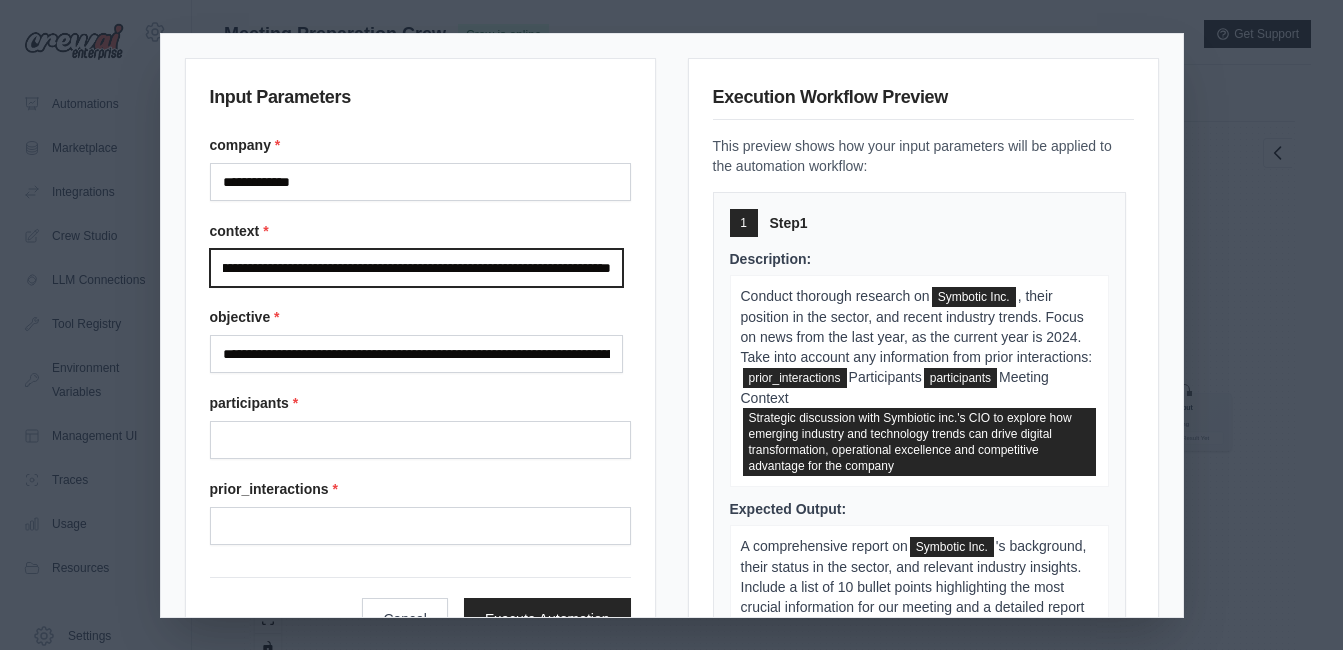 scroll, scrollTop: 0, scrollLeft: 863, axis: horizontal 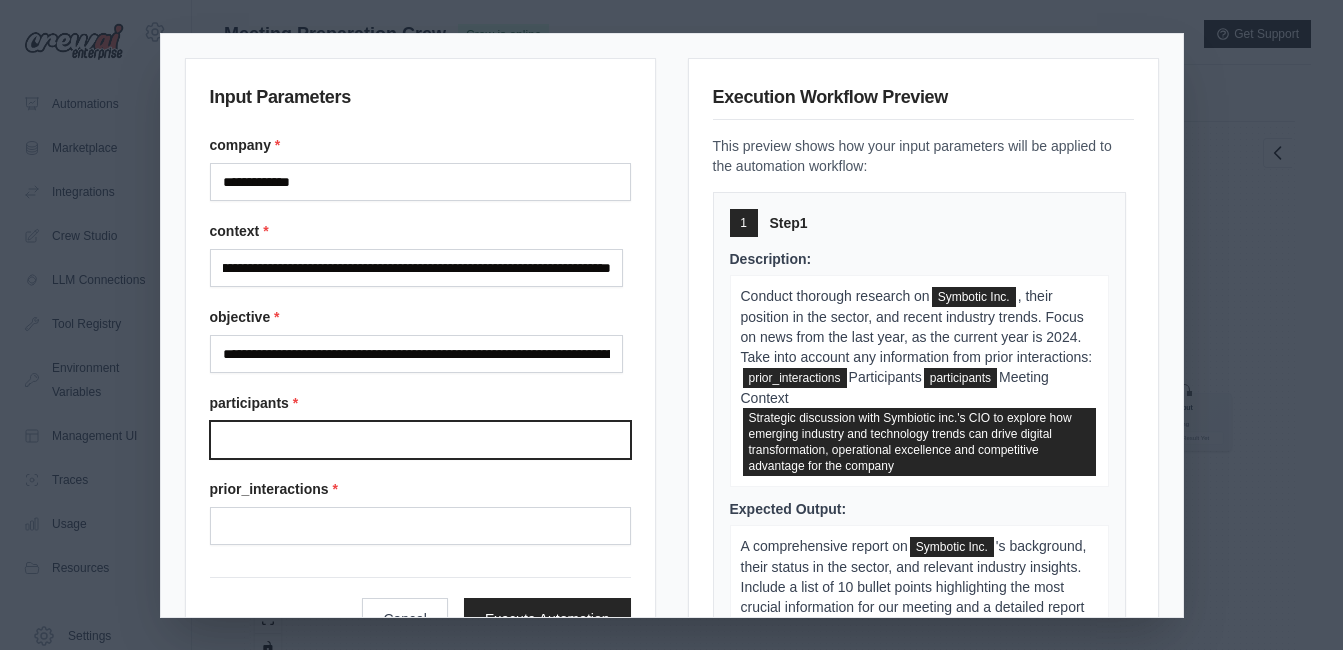 click on "Participants" at bounding box center [420, 440] 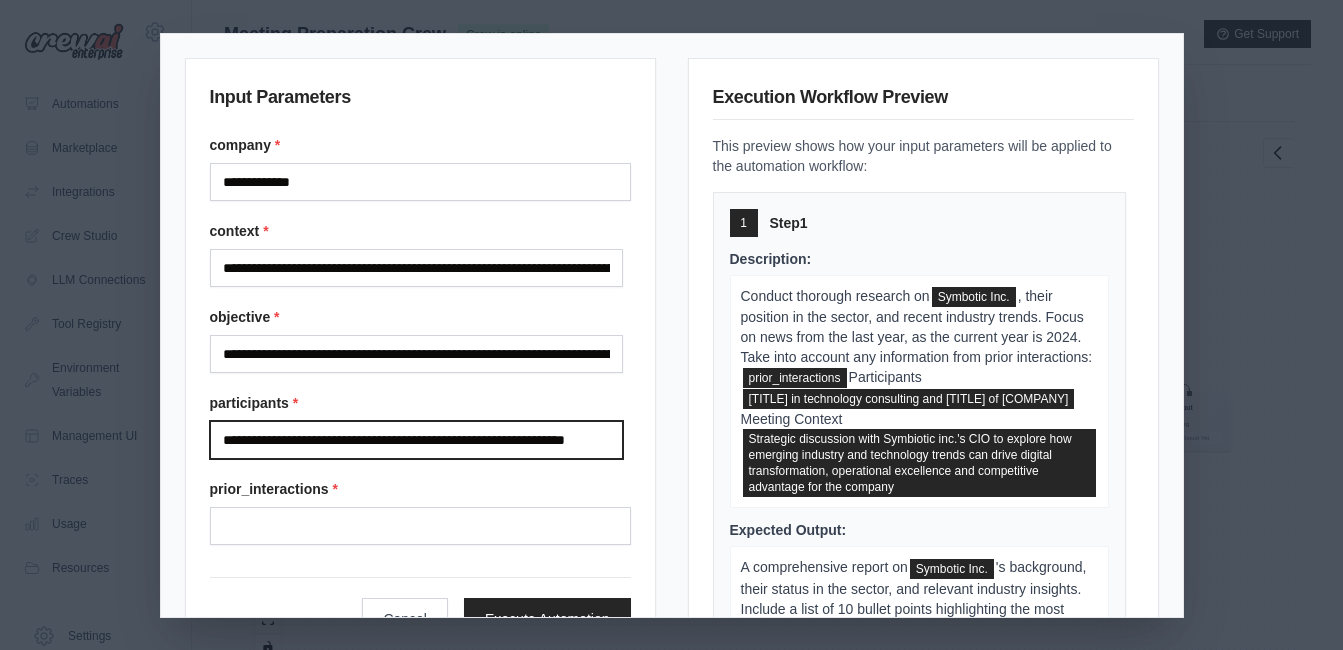 scroll, scrollTop: 0, scrollLeft: 45, axis: horizontal 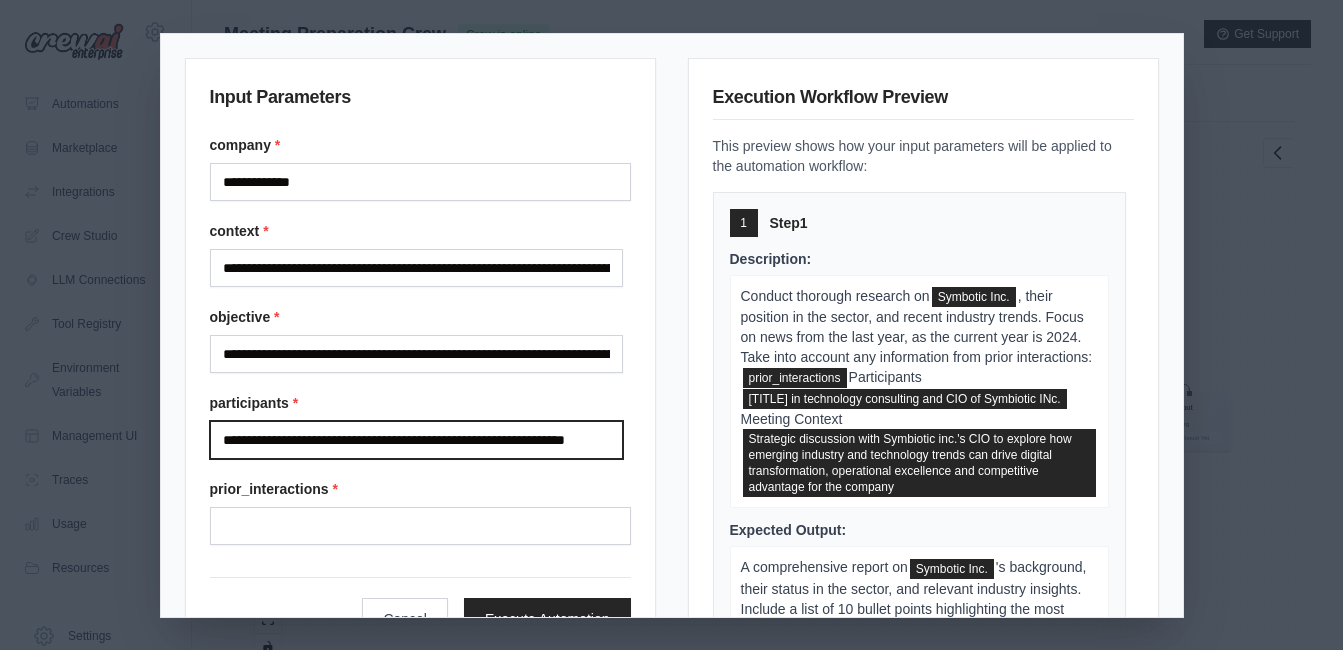 type on "**********" 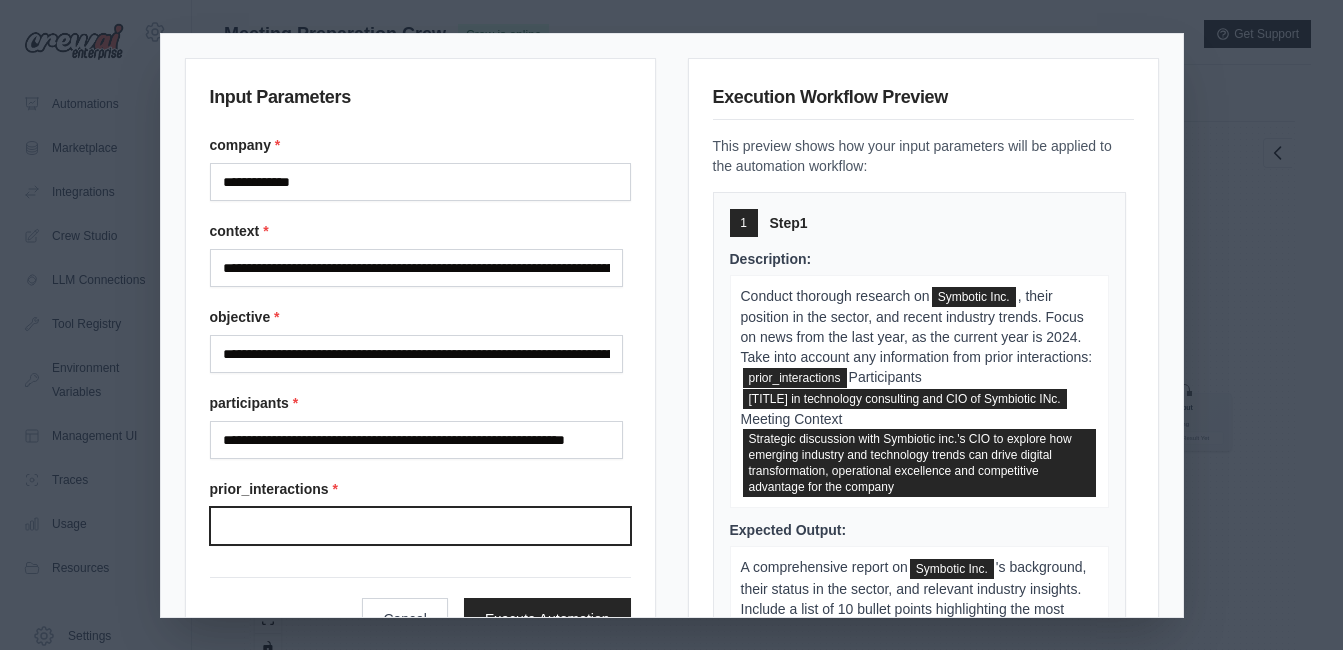 scroll, scrollTop: 0, scrollLeft: 0, axis: both 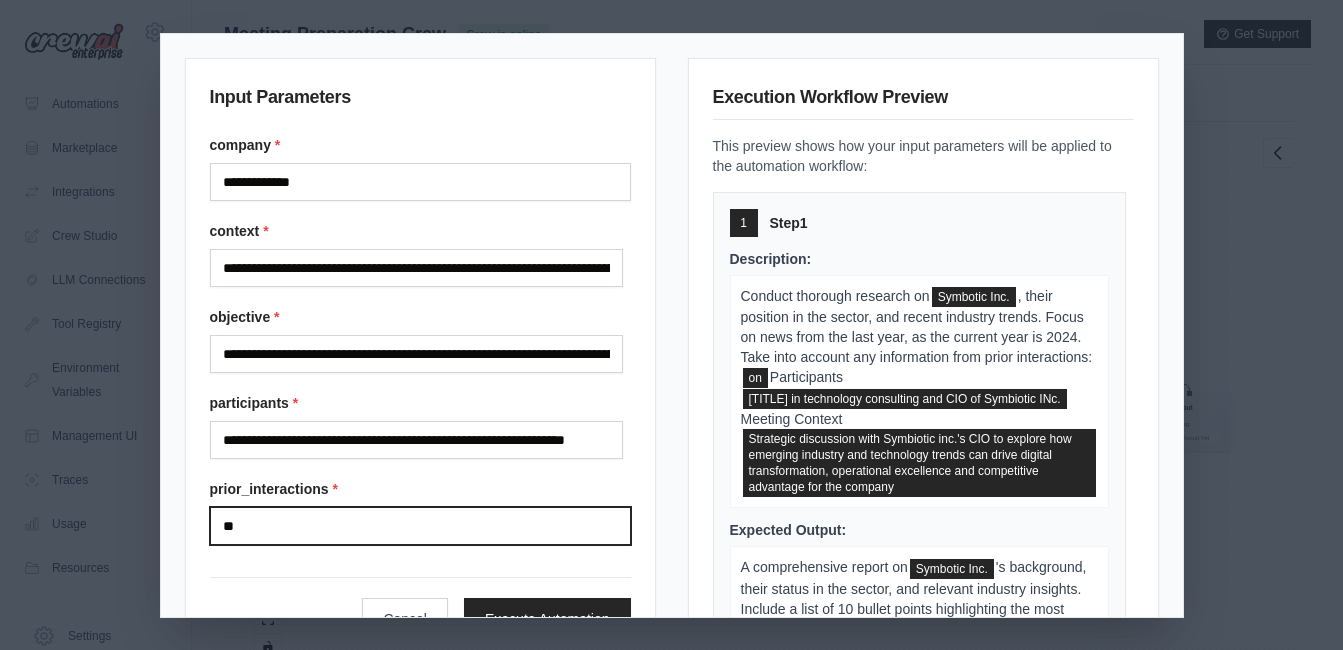 type on "**" 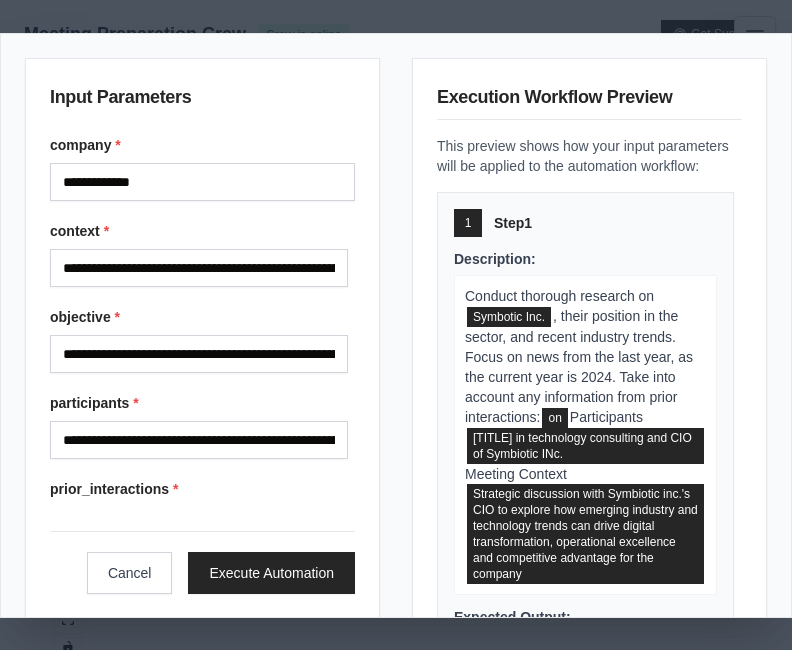 click on "**********" at bounding box center [202, 364] 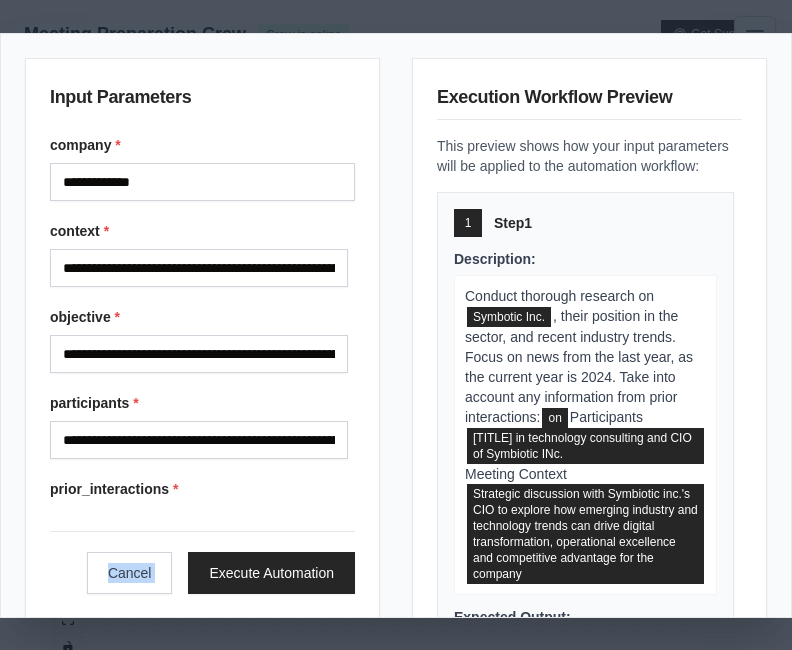 click on "**********" at bounding box center (202, 364) 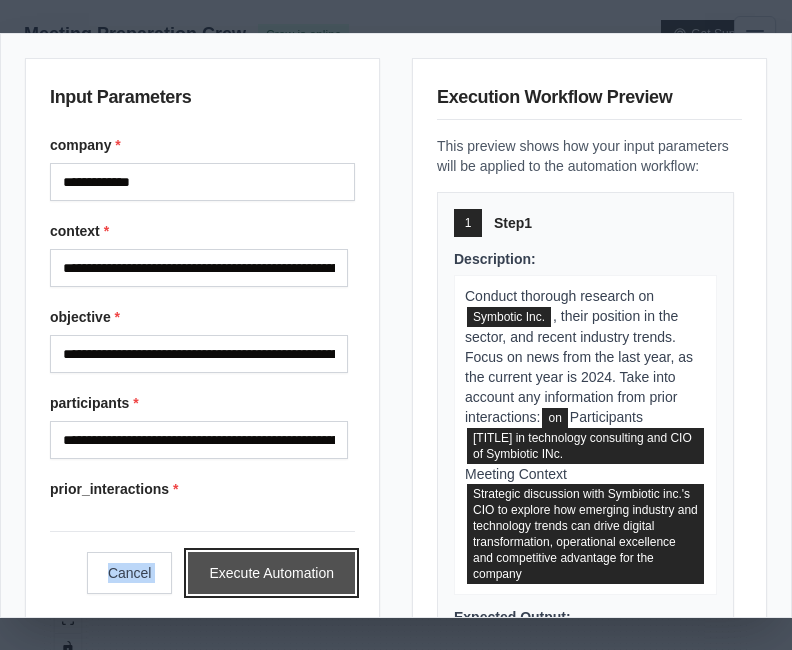 click on "Execute Automation" at bounding box center [271, 573] 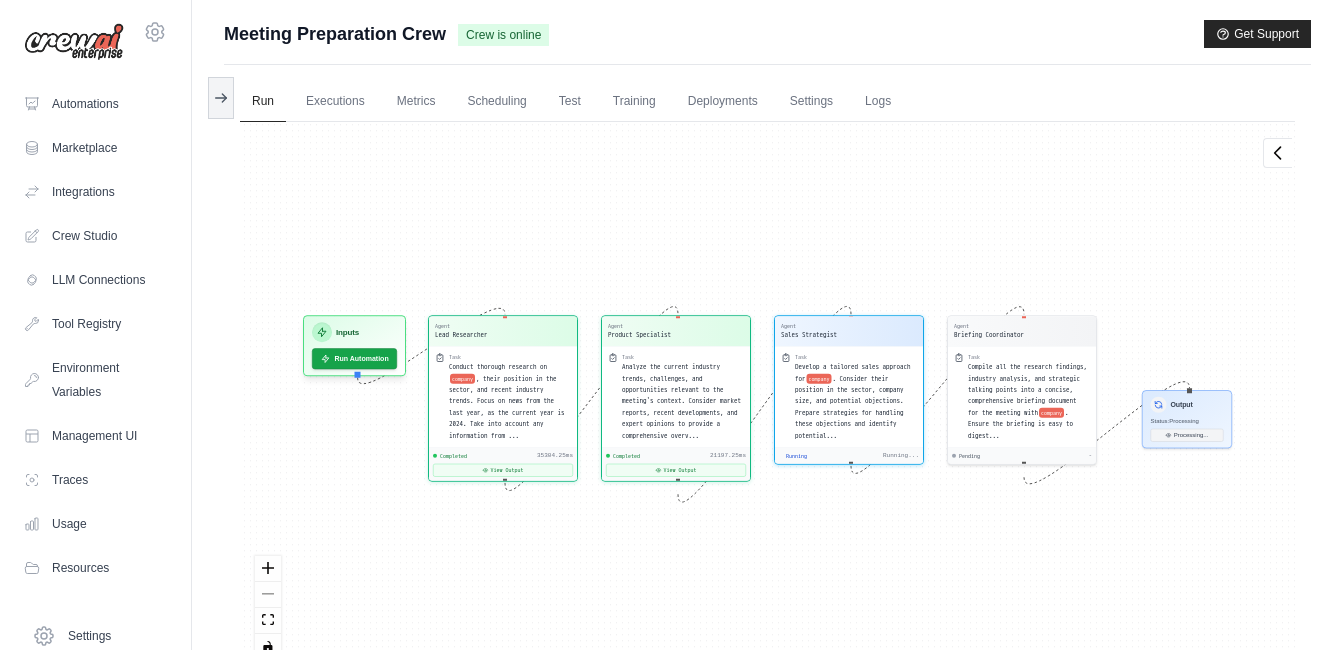 scroll, scrollTop: 643, scrollLeft: 0, axis: vertical 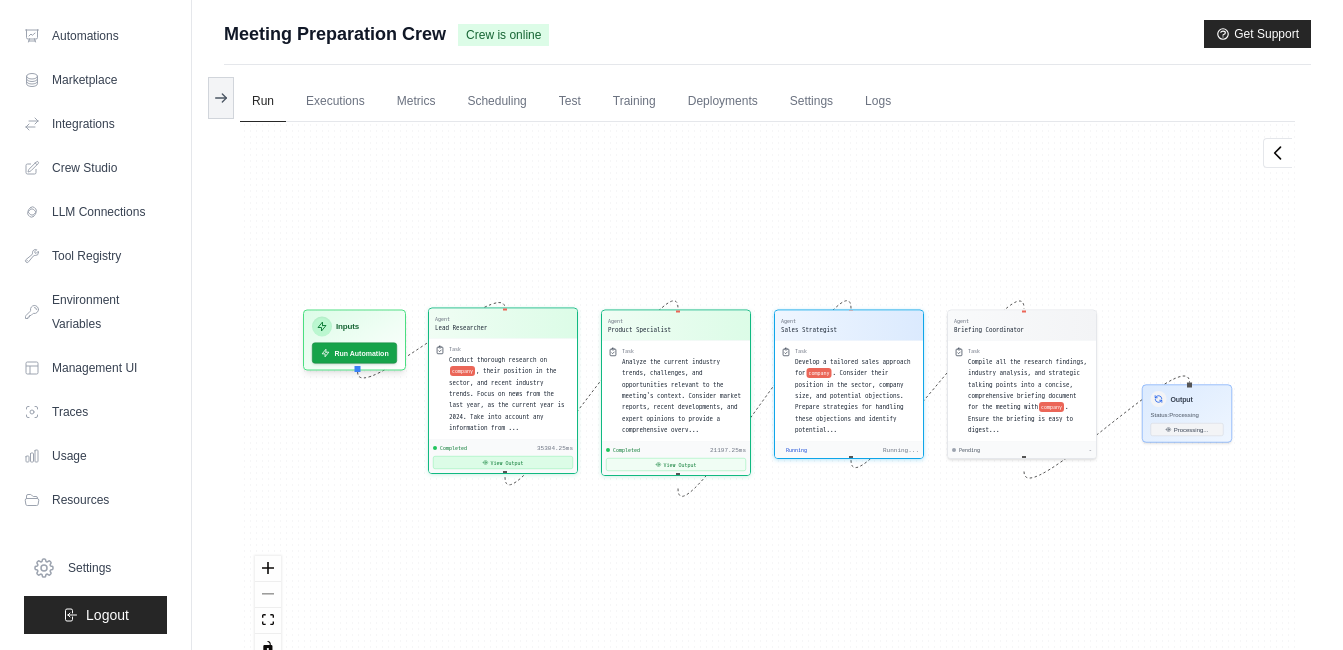 click on "View Output" at bounding box center (503, 462) 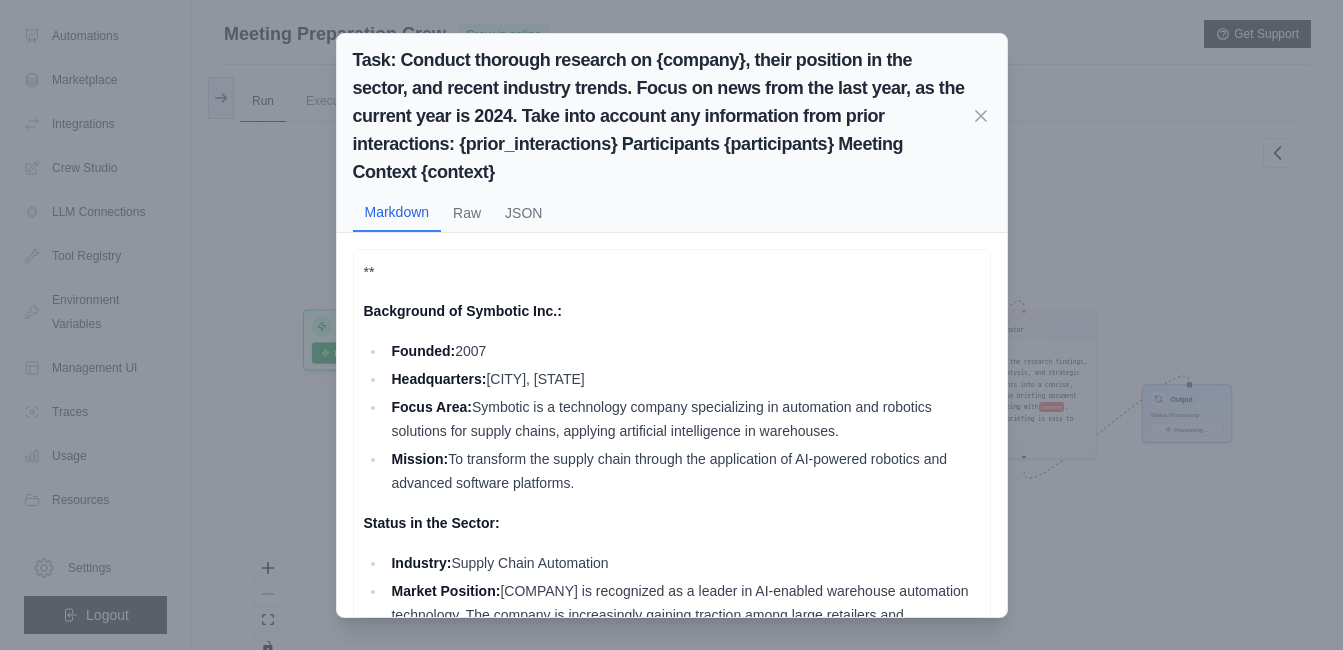 click on "Founded:  2007" at bounding box center (683, 351) 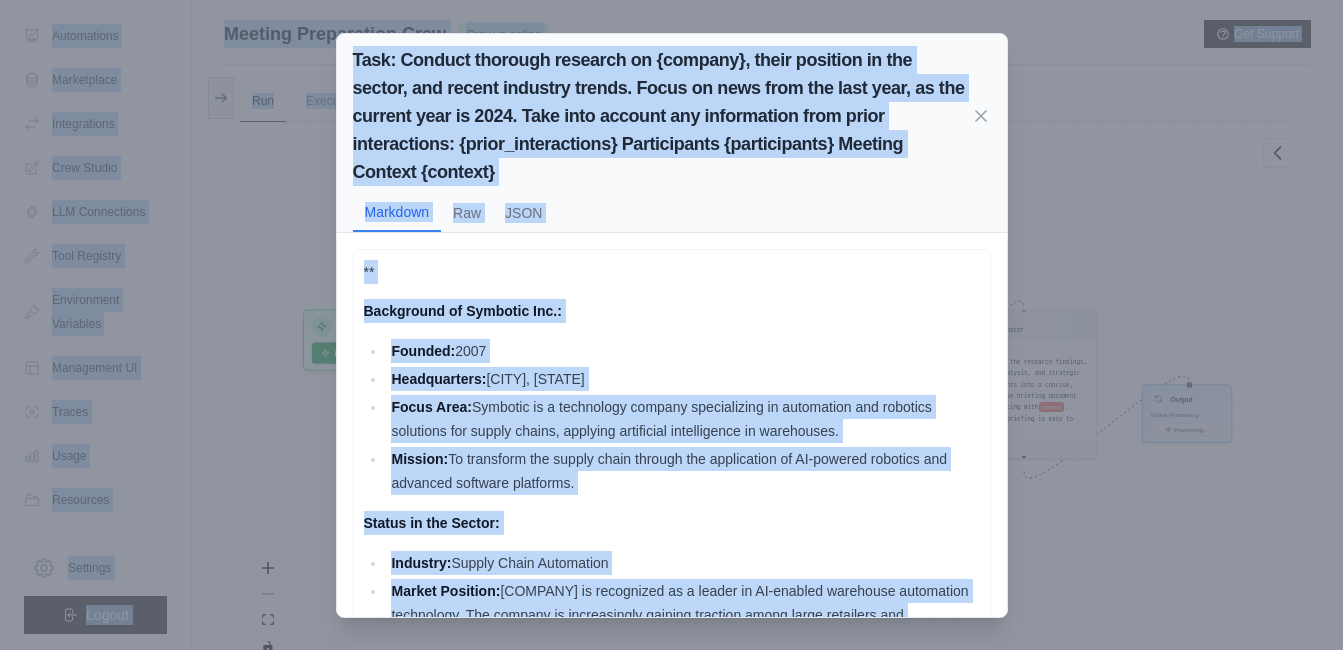 click on "Focus Area:  Symbotic is a technology company specializing in automation and robotics solutions for supply chains, applying artificial intelligence in warehouses." at bounding box center (683, 419) 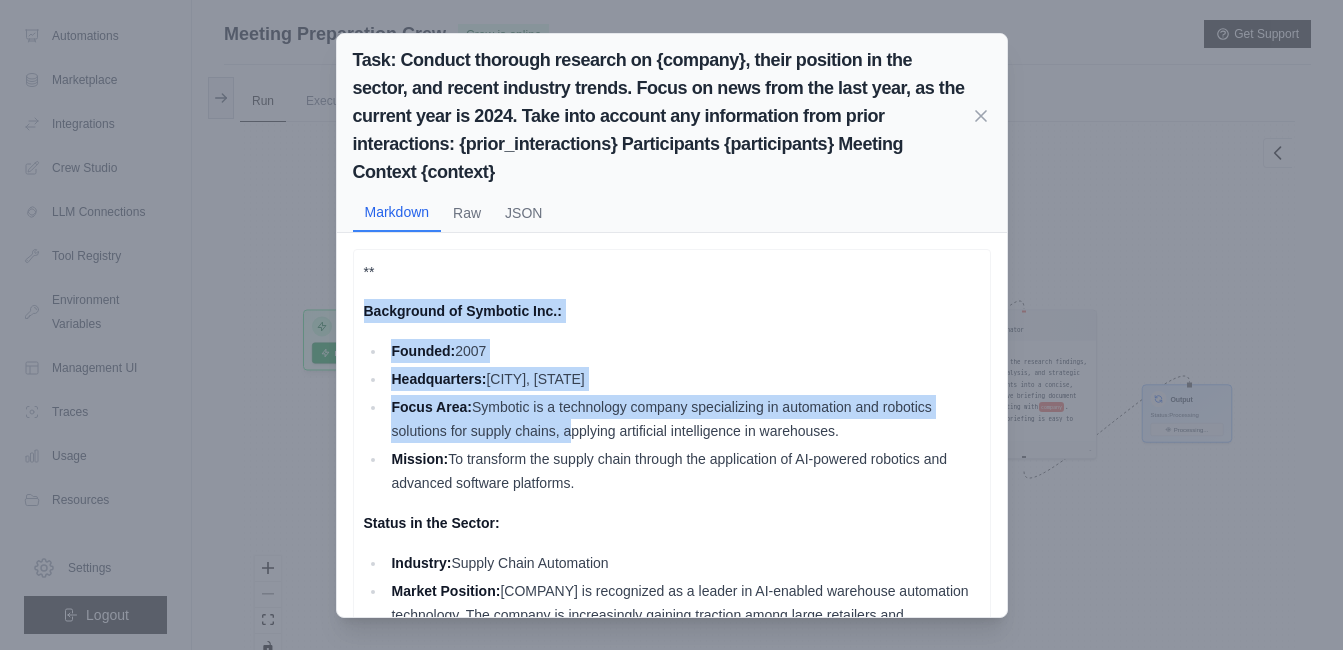scroll, scrollTop: 892, scrollLeft: 0, axis: vertical 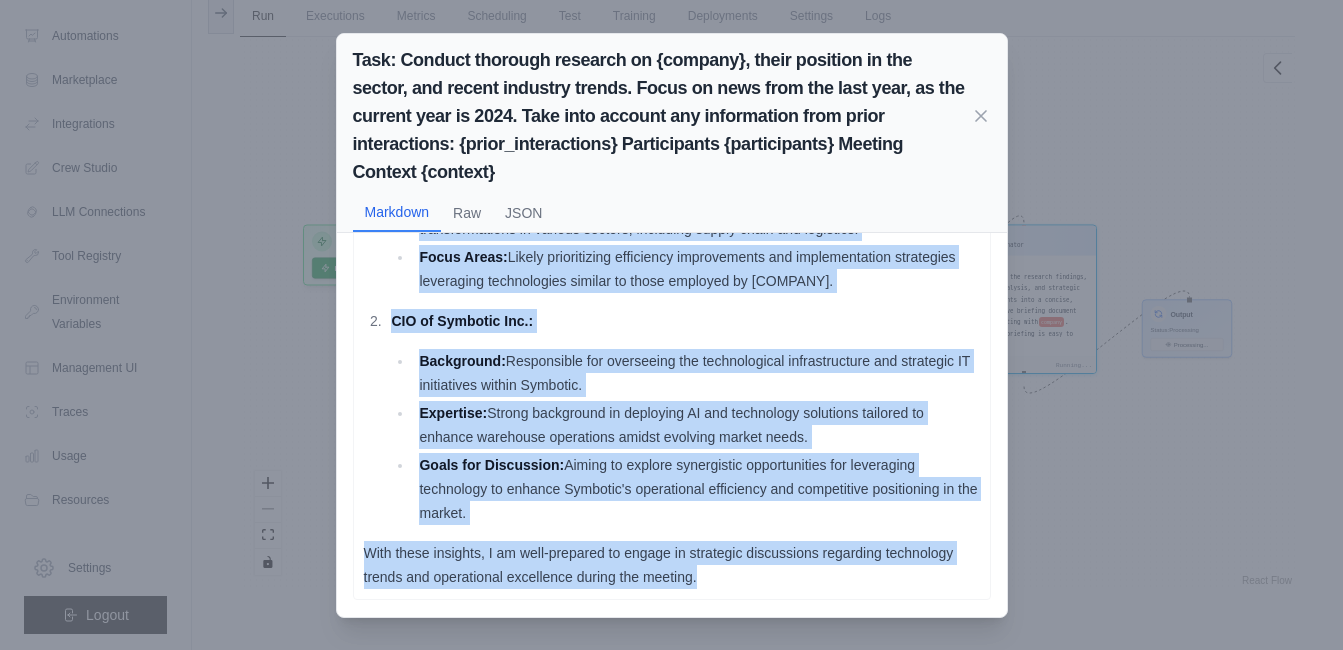drag, startPoint x: 363, startPoint y: 306, endPoint x: 793, endPoint y: 572, distance: 505.62436 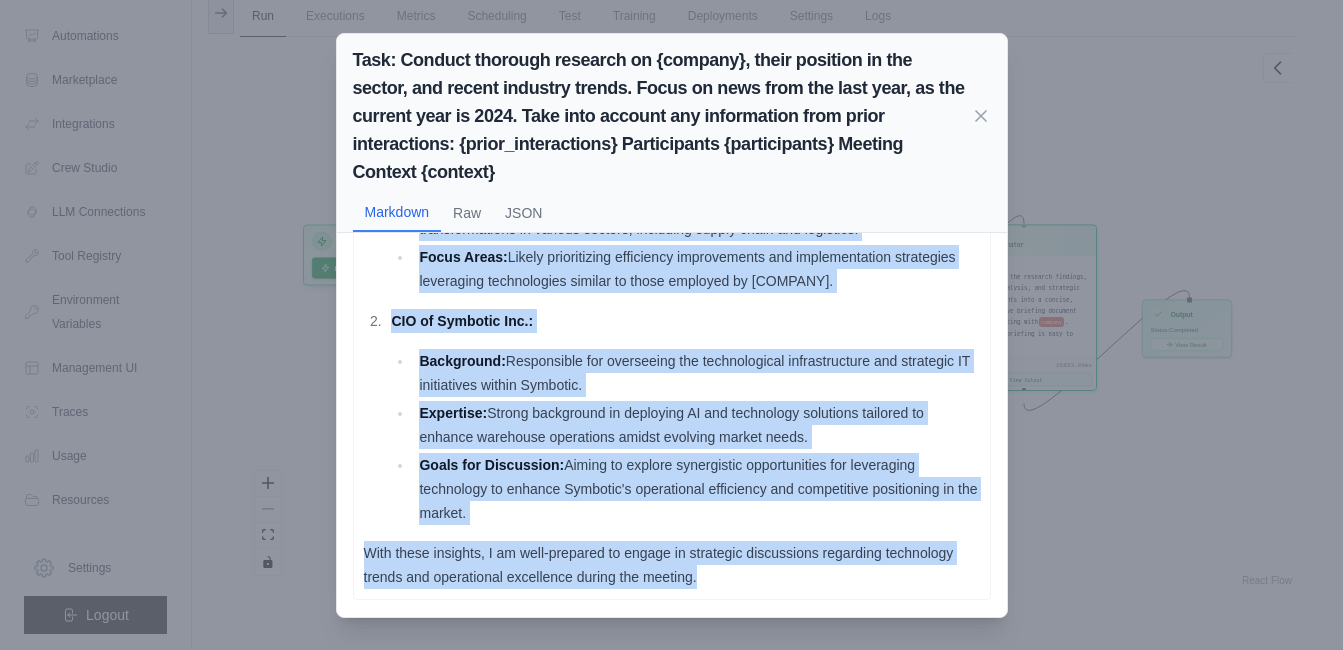scroll, scrollTop: 12534, scrollLeft: 0, axis: vertical 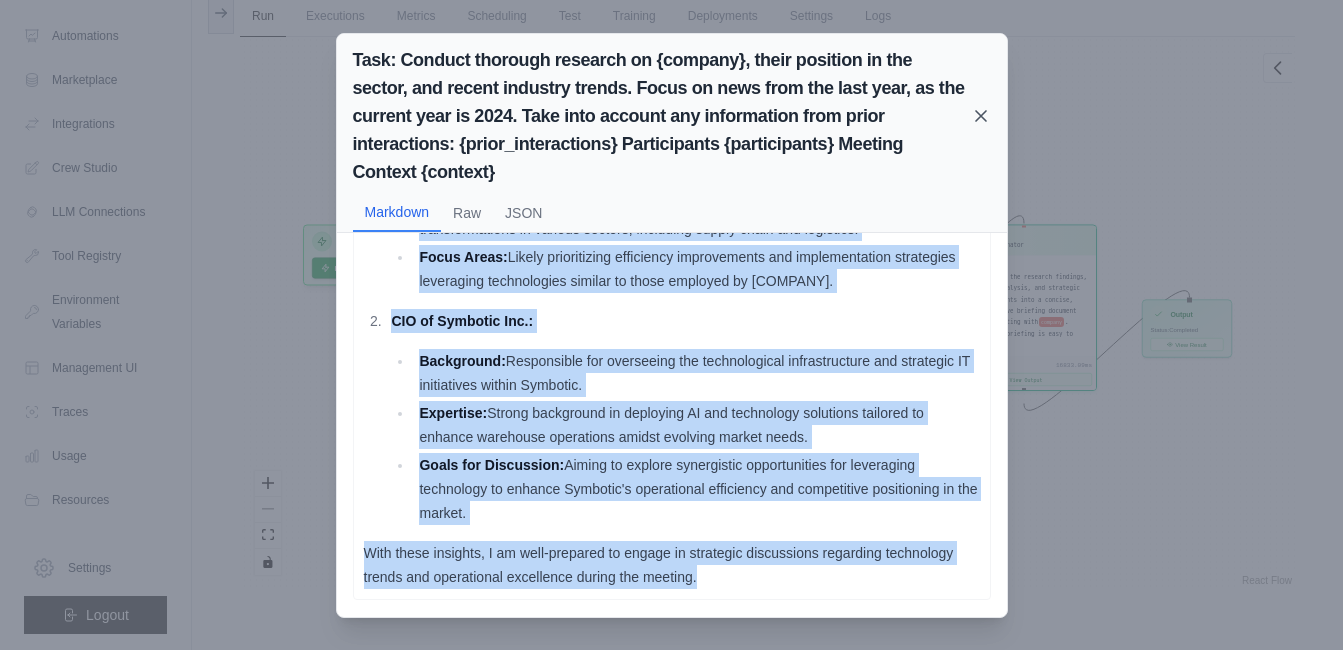 click 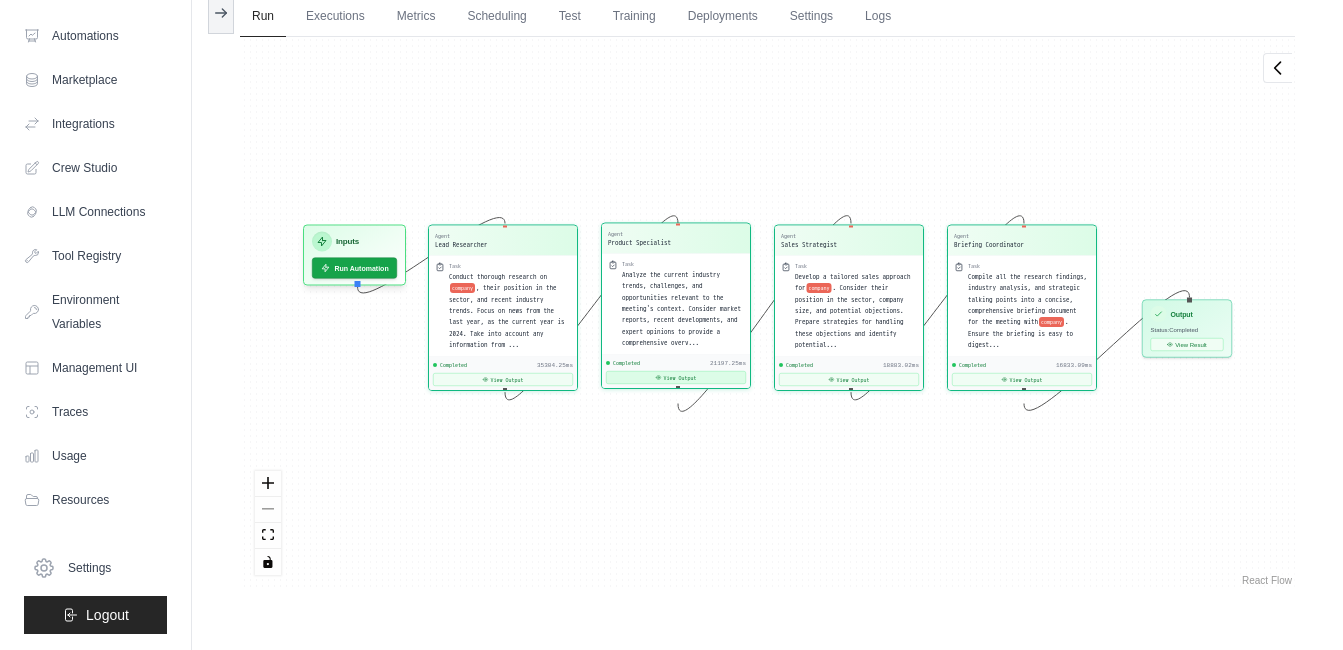 click on "View Output" at bounding box center (676, 377) 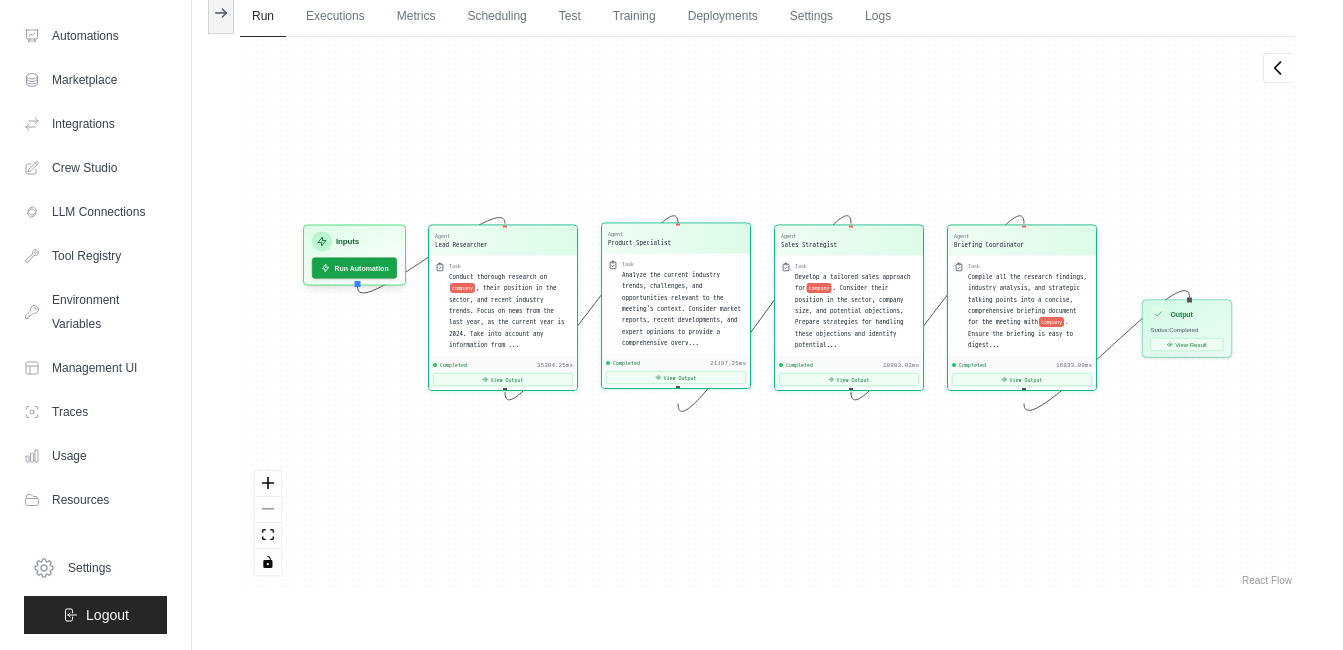 click on "Completed 21197.25ms View Output" at bounding box center [676, 372] 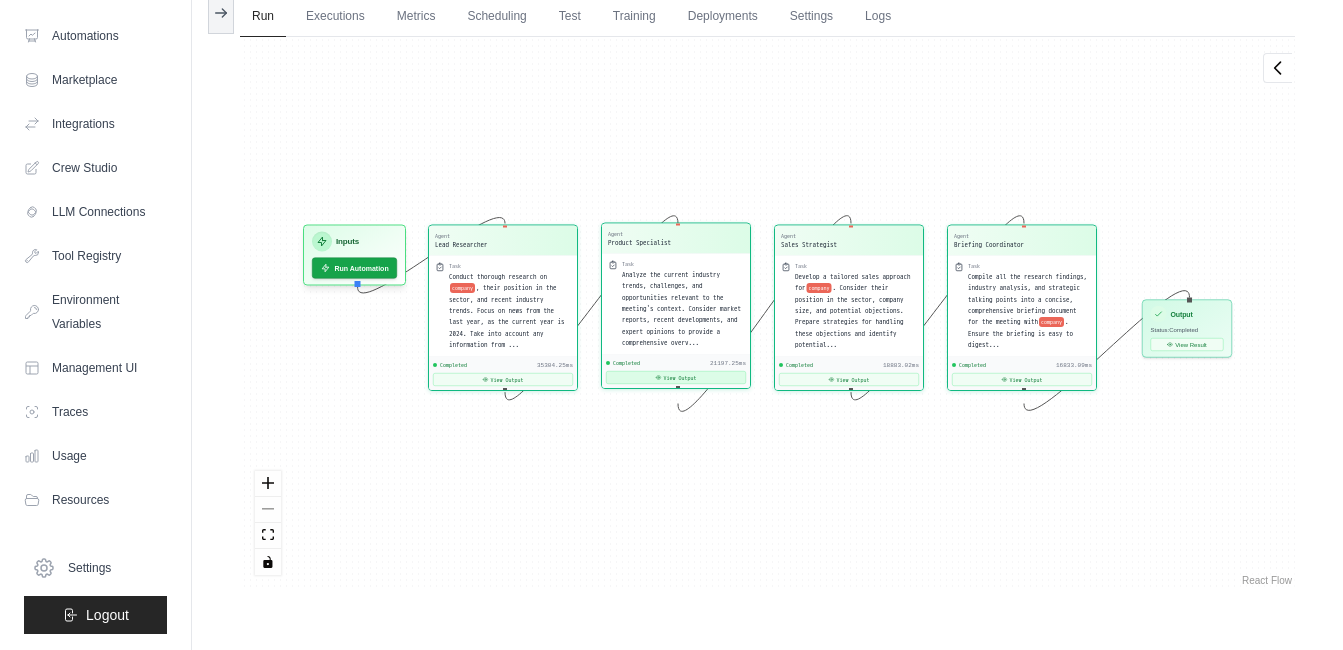 click on "View Output" at bounding box center (676, 377) 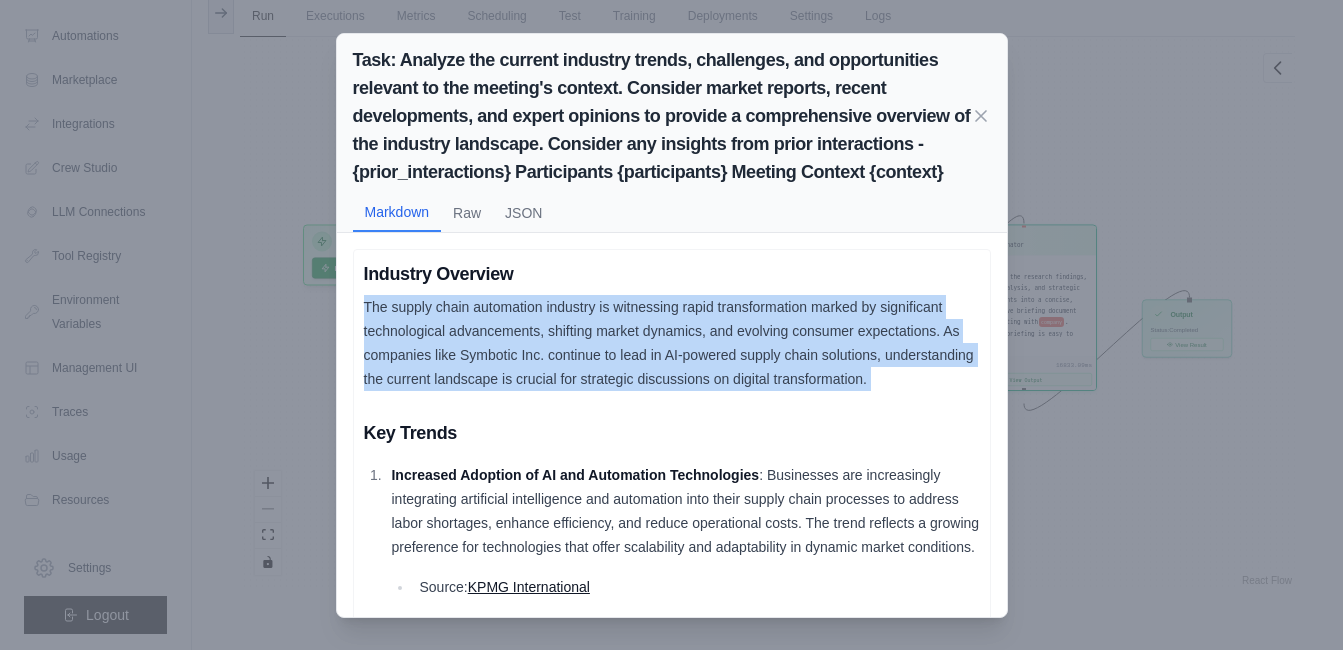 click on "The supply chain automation industry is witnessing rapid transformation marked by significant technological advancements, shifting market dynamics, and evolving consumer expectations. As companies like Symbotic Inc. continue to lead in AI-powered supply chain solutions, understanding the current landscape is crucial for strategic discussions on digital transformation." at bounding box center [672, 343] 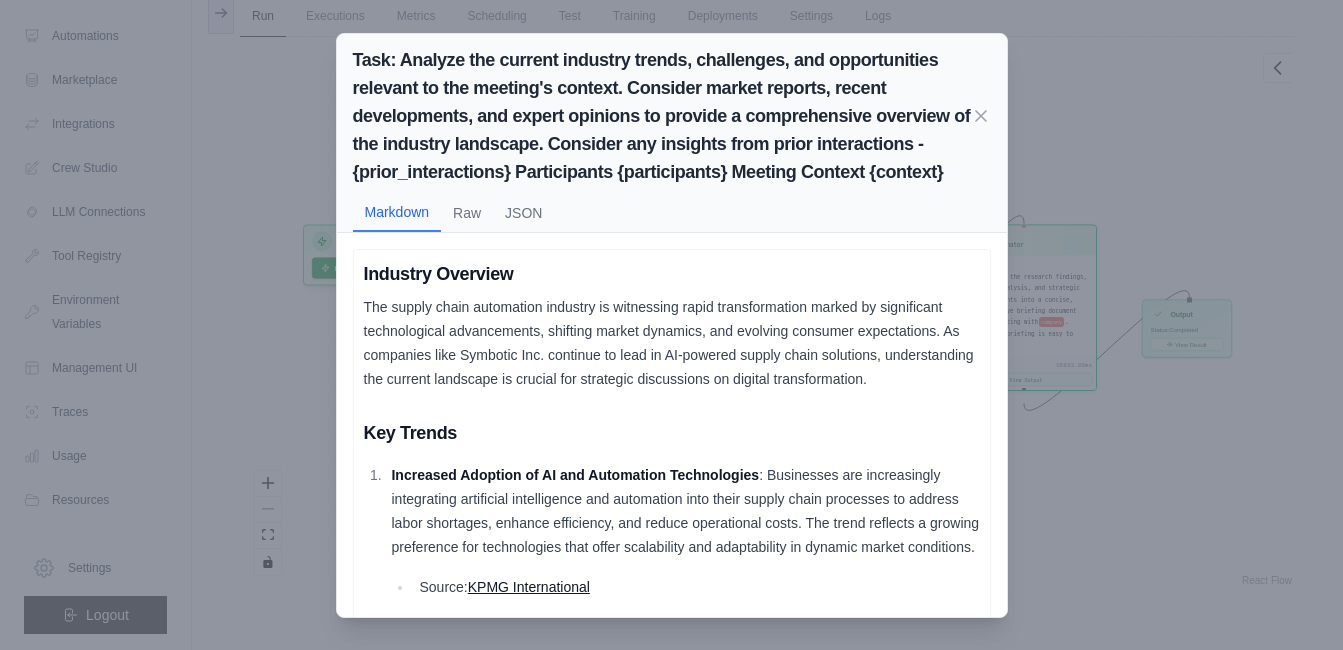 drag, startPoint x: 701, startPoint y: 388, endPoint x: 497, endPoint y: 418, distance: 206.19408 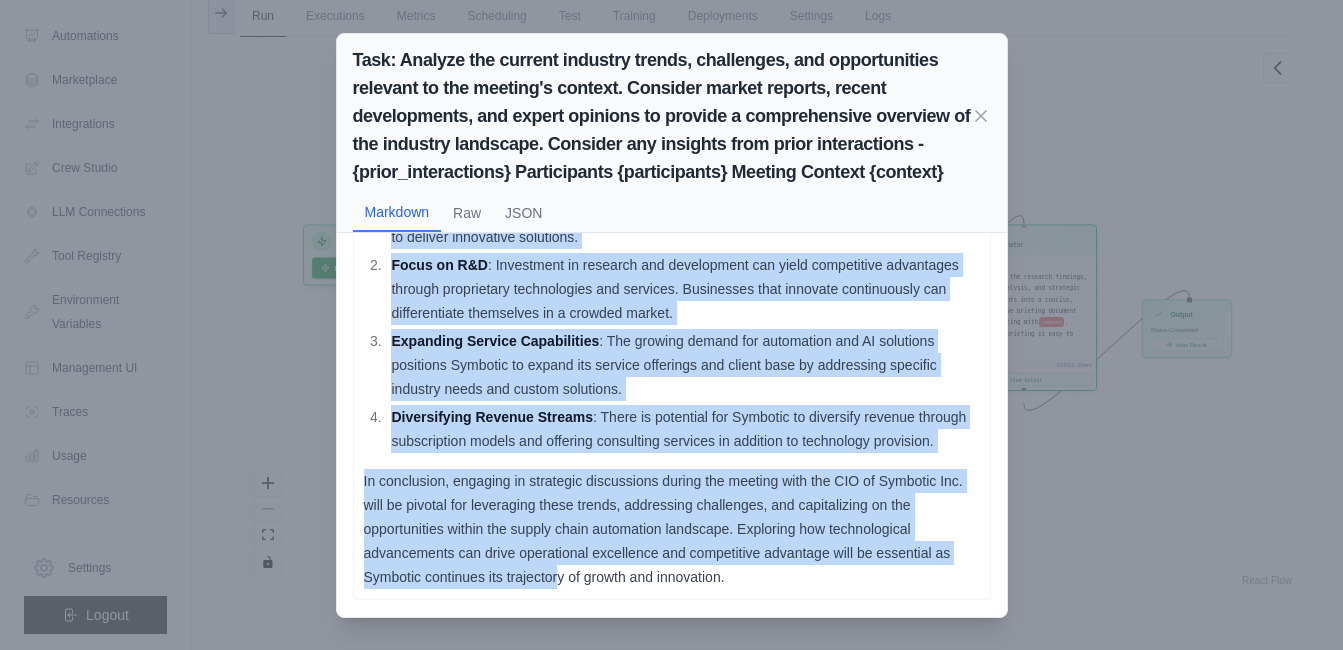 scroll, scrollTop: 1430, scrollLeft: 0, axis: vertical 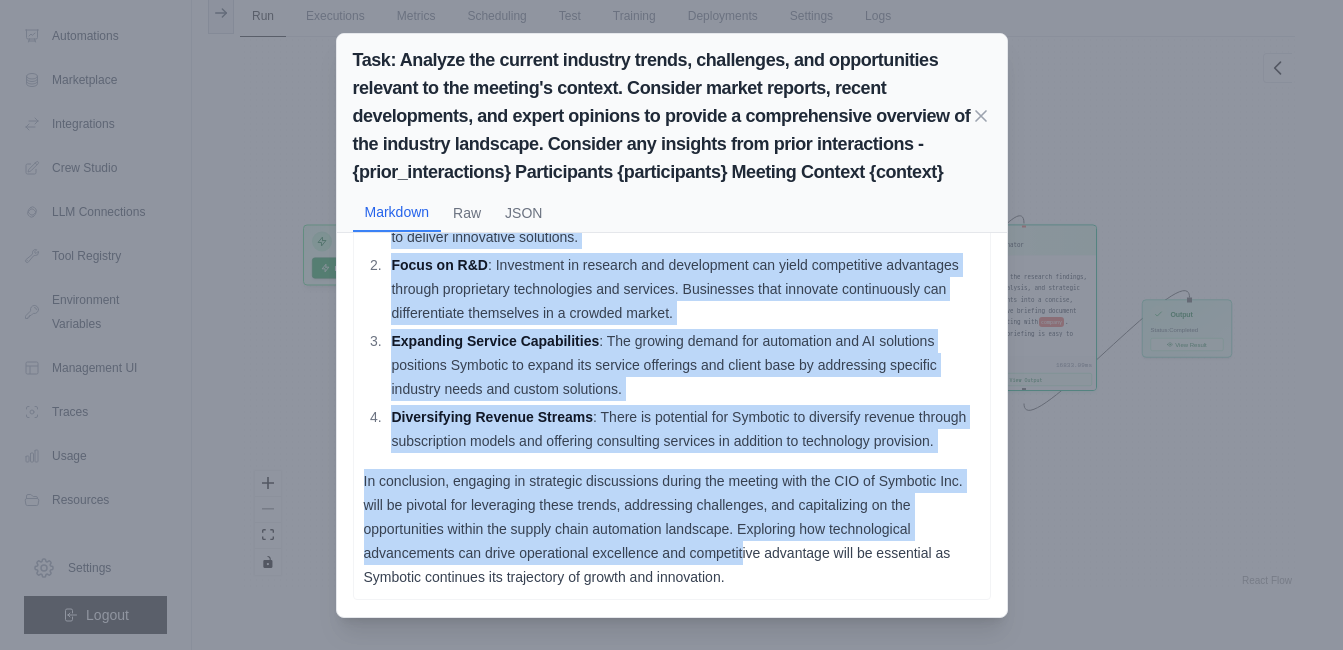 copy on "ndustry Overview
The supply chain automation industry is witnessing rapid transformation marked by significant technological advancements, shifting market dynamics, and evolving consumer expectations. As companies like Symbotic Inc. continue to lead in AI-powered supply chain solutions, understanding the current landscape is crucial for strategic discussions on digital transformation.
Key Trends
Increased Adoption of AI and Automation Technologies : Businesses are increasingly integrating artificial intelligence and automation into their supply chain processes to address labor shortages, enhance efficiency, and reduce operational costs. The trend reflects a growing preference for technologies that offer scalability and adaptability in dynamic market conditions.
Source:  KPMG International
Focus on Agile and Resilient Supply Chains : Organizations are prioritizing the development of agile supply chains that can swiftly respond to disruptions. This is especially important in light of recent global ..." 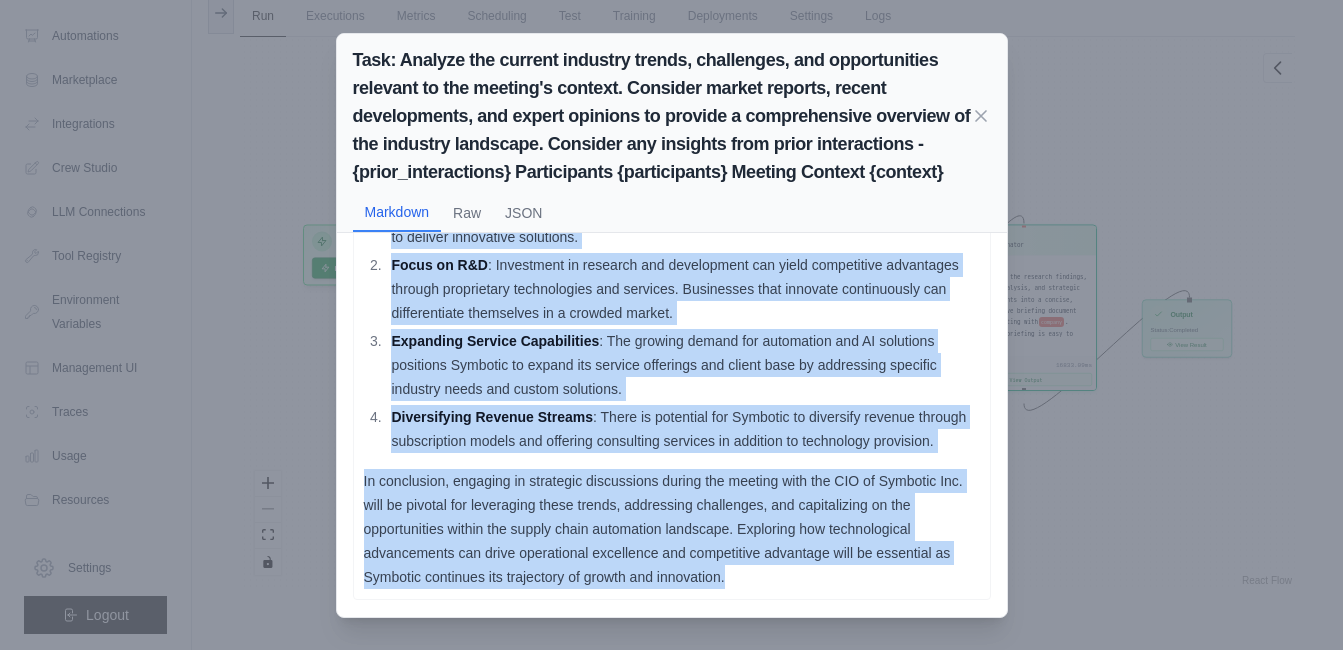copy on "ndustry Overview
The supply chain automation industry is witnessing rapid transformation marked by significant technological advancements, shifting market dynamics, and evolving consumer expectations. As companies like Symbotic Inc. continue to lead in AI-powered supply chain solutions, understanding the current landscape is crucial for strategic discussions on digital transformation.
Key Trends
Increased Adoption of AI and Automation Technologies : Businesses are increasingly integrating artificial intelligence and automation into their supply chain processes to address labor shortages, enhance efficiency, and reduce operational costs. The trend reflects a growing preference for technologies that offer scalability and adaptability in dynamic market conditions.
Source:  KPMG International
Focus on Agile and Resilient Supply Chains : Organizations are prioritizing the development of agile supply chains that can swiftly respond to disruptions. This is especially important in light of recent global ..." 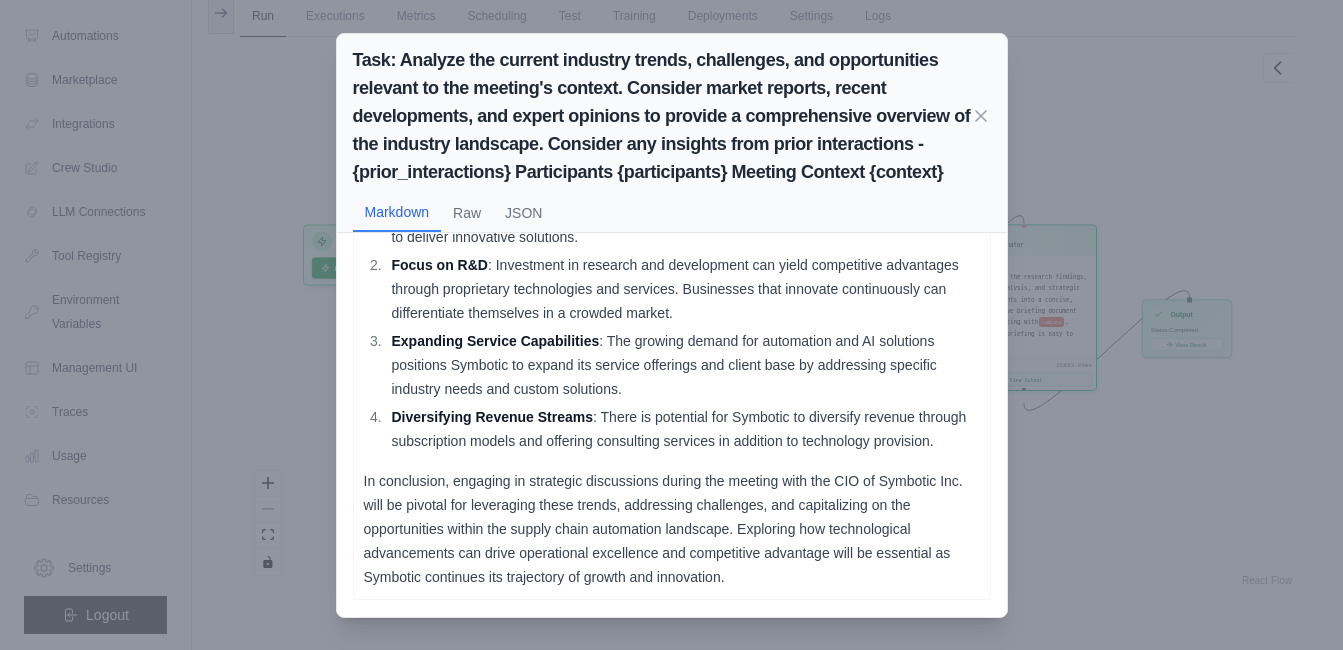 click on "Task: Analyze the current industry trends, challenges, and opportunities relevant to the meeting's context. Consider market reports, recent developments, and expert opinions to provide a comprehensive overview of the industry landscape.
Consider any insights from prior interactions - {prior_interactions}
Participants {participants} Meeting Context {context}
Markdown Raw JSON Industry Overview
The supply chain automation industry is witnessing rapid transformation marked by significant technological advancements, shifting market dynamics, and evolving consumer expectations. As companies like Symbotic Inc. continue to lead in AI-powered supply chain solutions, understanding the current landscape is crucial for strategic discussions on digital transformation.
Key Trends
Increased Adoption of AI and Automation Technologies
Source:  KPMG International
Focus on Agile and Resilient Supply Chains
Source: ASCM Trends Report  PDF
Sustainability Initiatives
Source:" at bounding box center [671, 325] 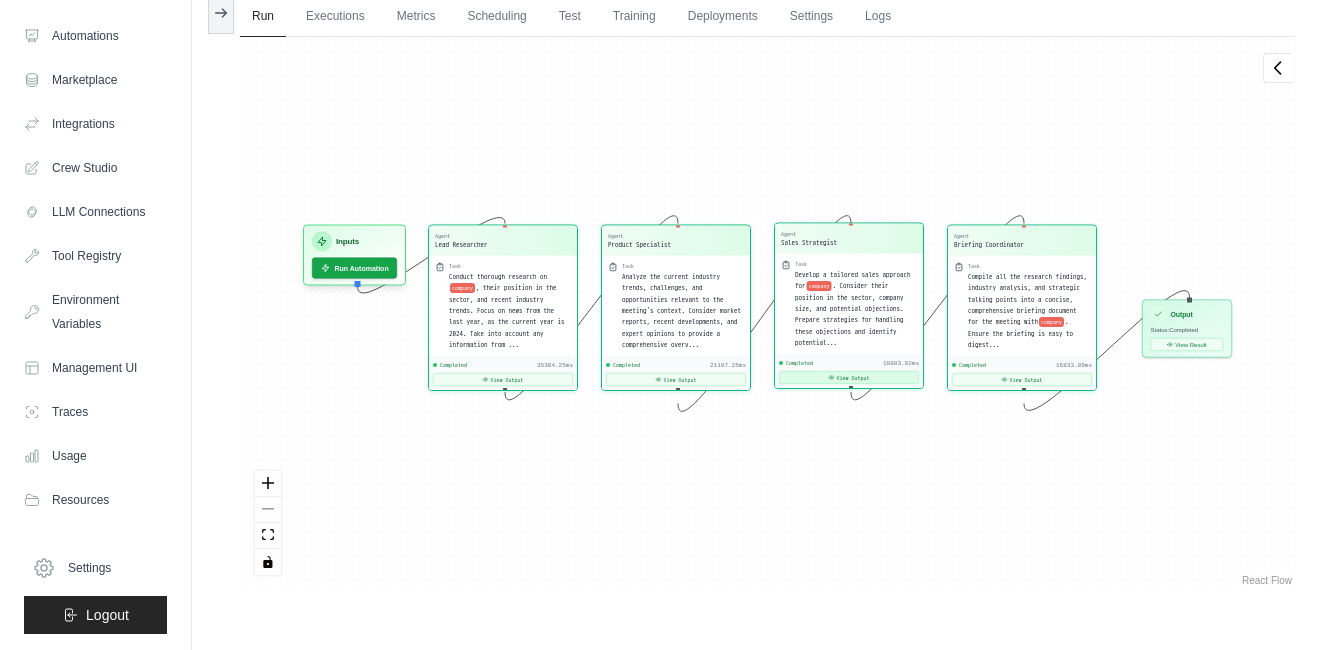 click on "View Output" at bounding box center [849, 377] 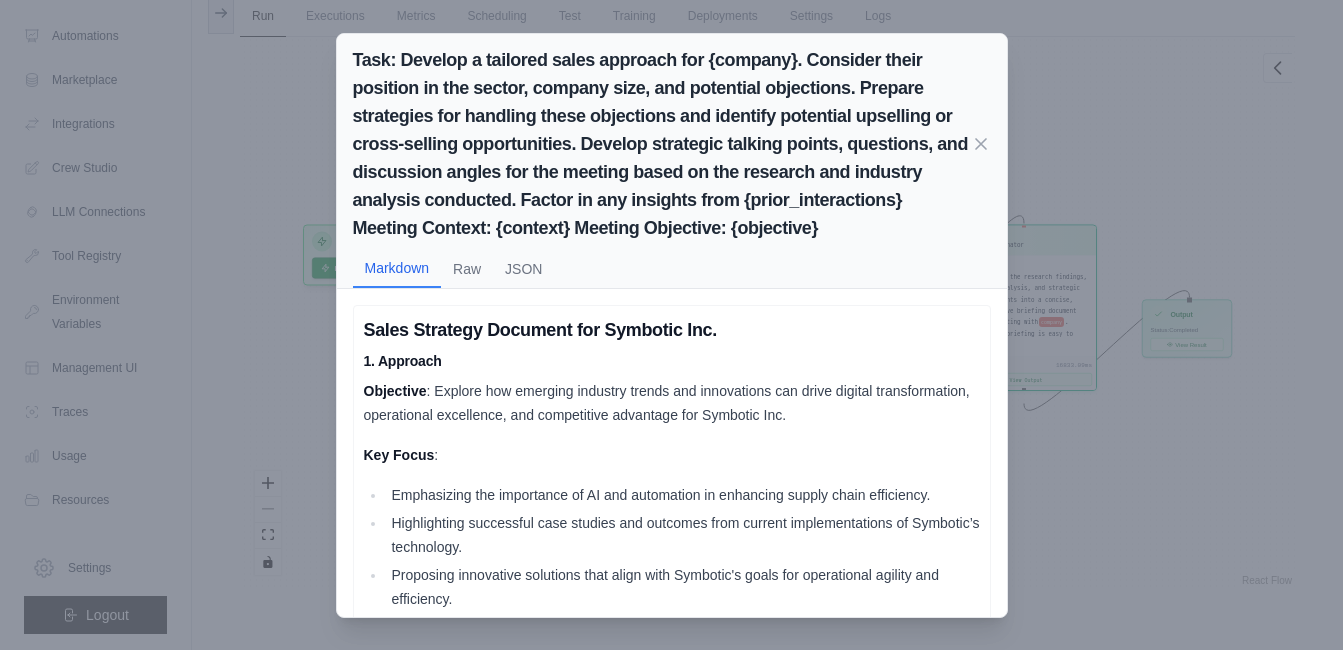 type 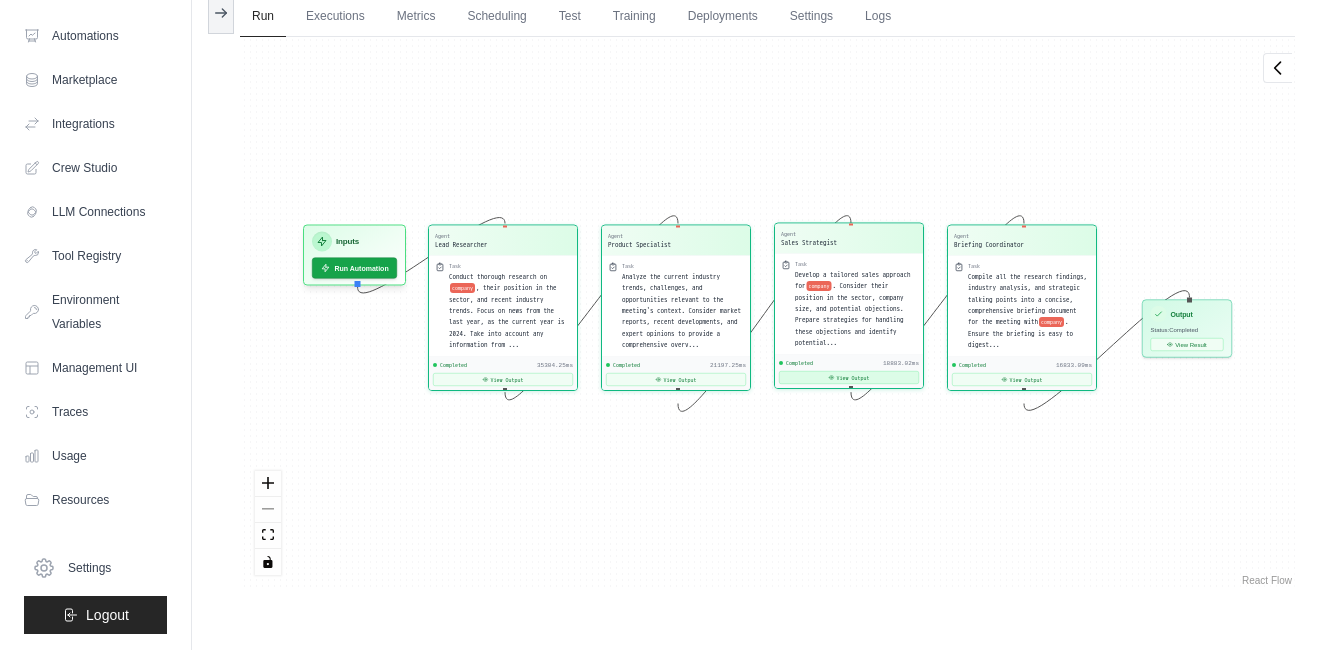 click on "View Output" at bounding box center (849, 377) 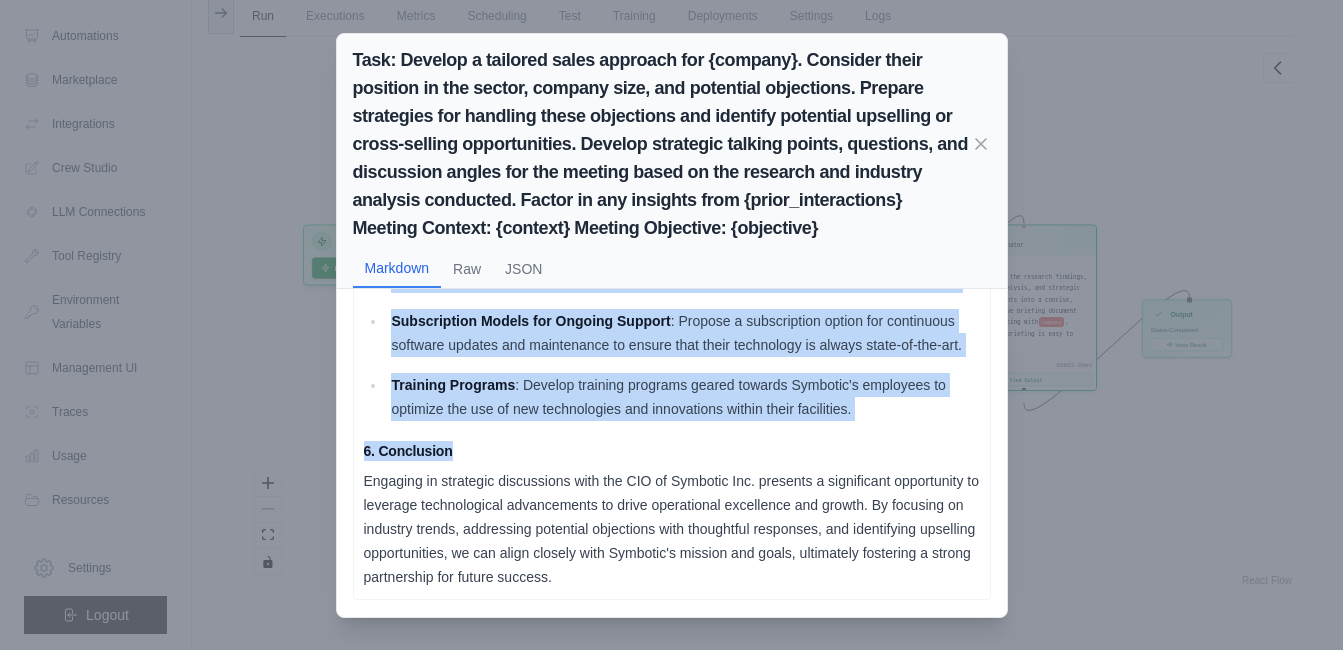 scroll, scrollTop: 1637, scrollLeft: 0, axis: vertical 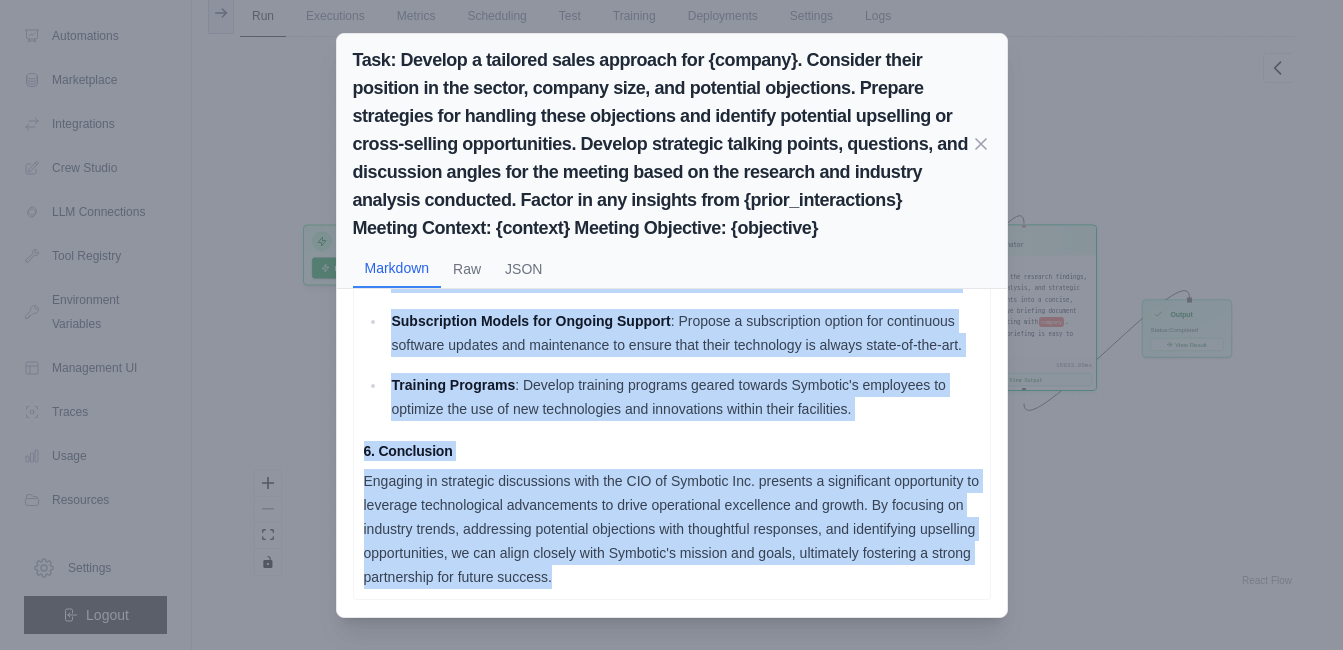 drag, startPoint x: 366, startPoint y: 328, endPoint x: 670, endPoint y: 590, distance: 401.3228 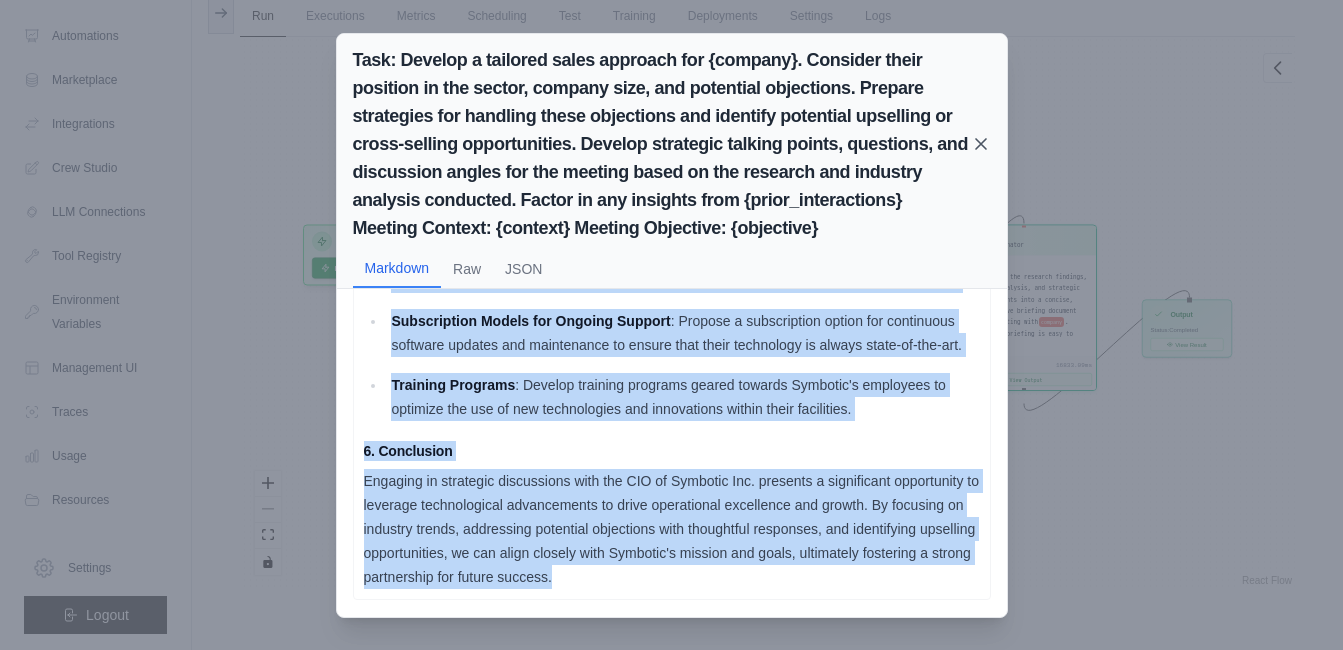 click 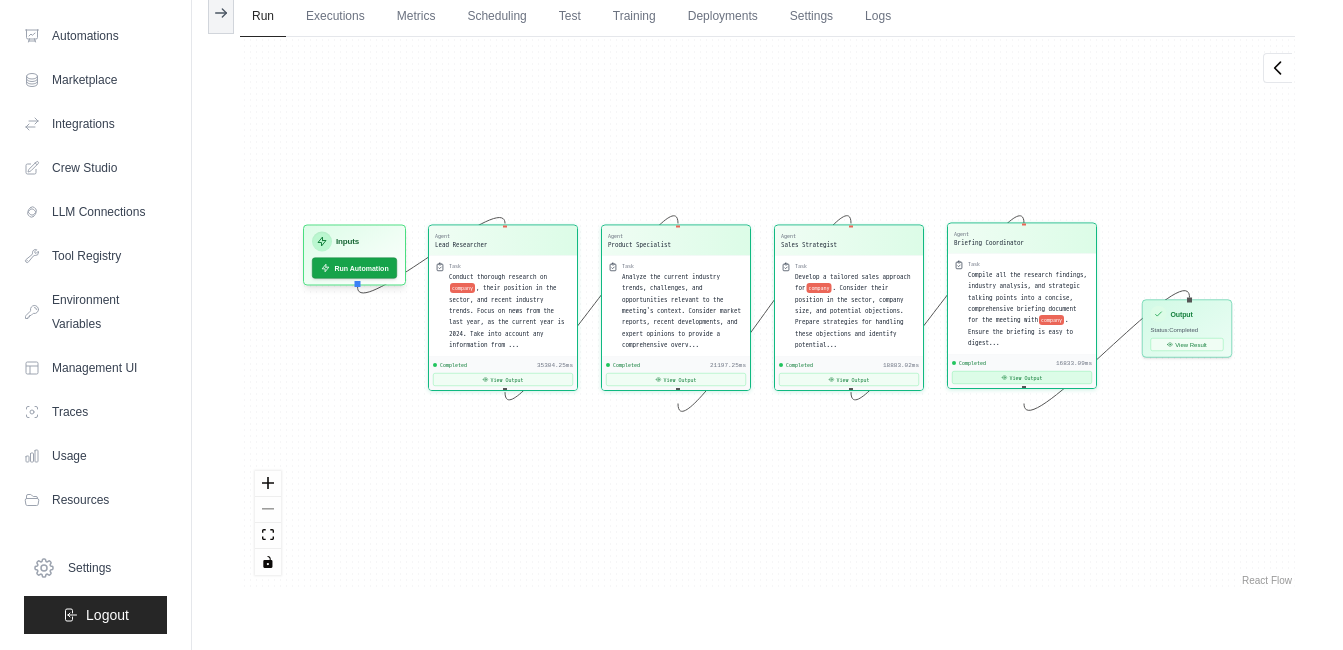click on "View Output" at bounding box center [1022, 377] 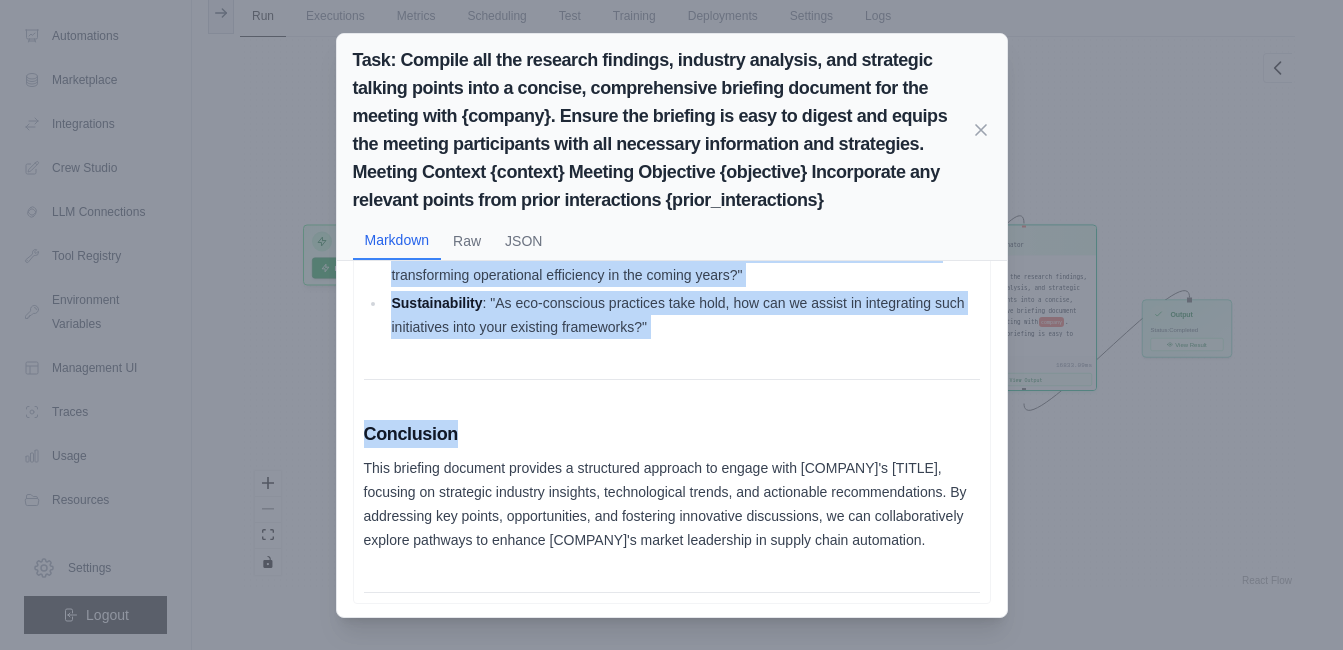 scroll, scrollTop: 2098, scrollLeft: 0, axis: vertical 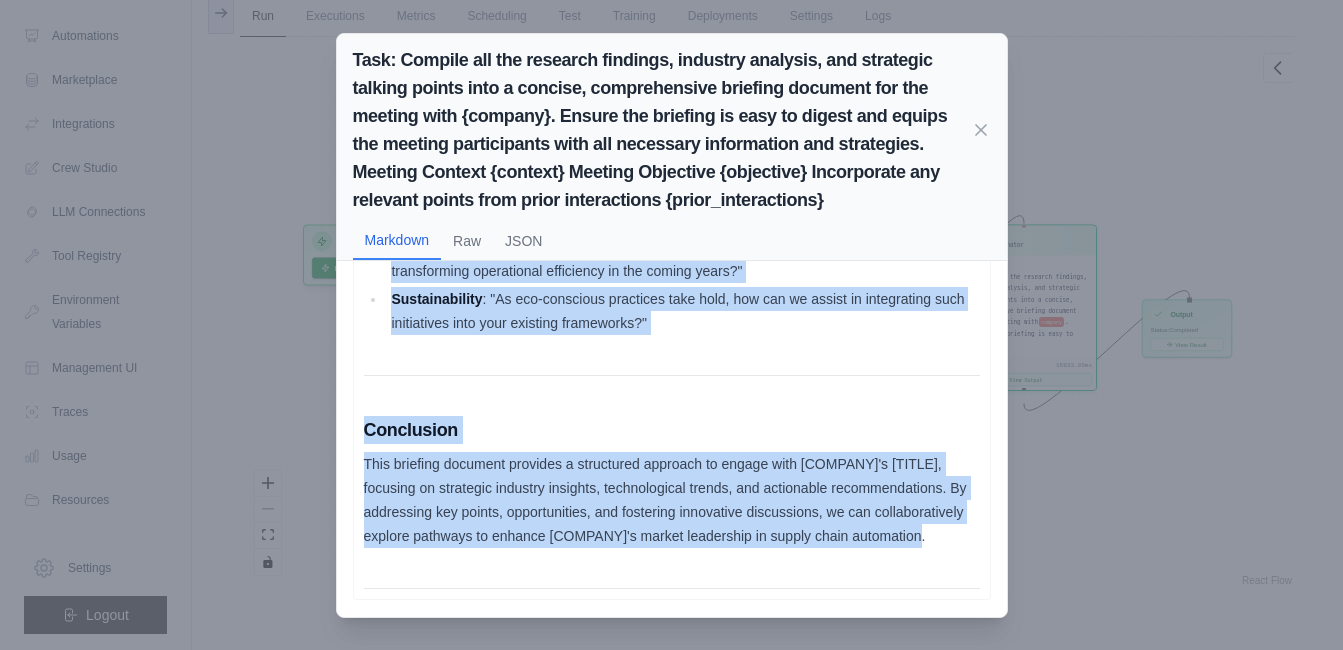 drag, startPoint x: 363, startPoint y: 298, endPoint x: 536, endPoint y: 533, distance: 291.81158 